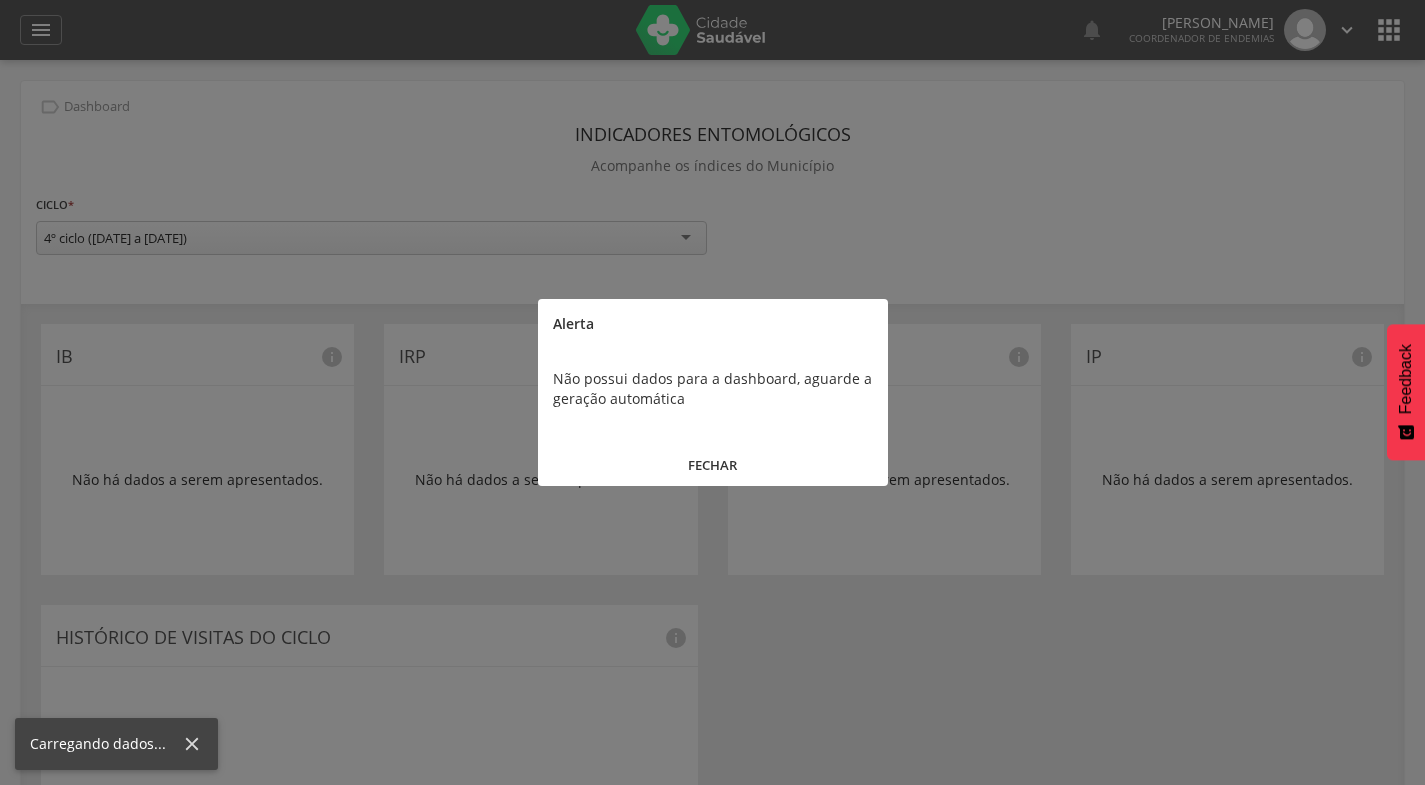 scroll, scrollTop: 0, scrollLeft: 0, axis: both 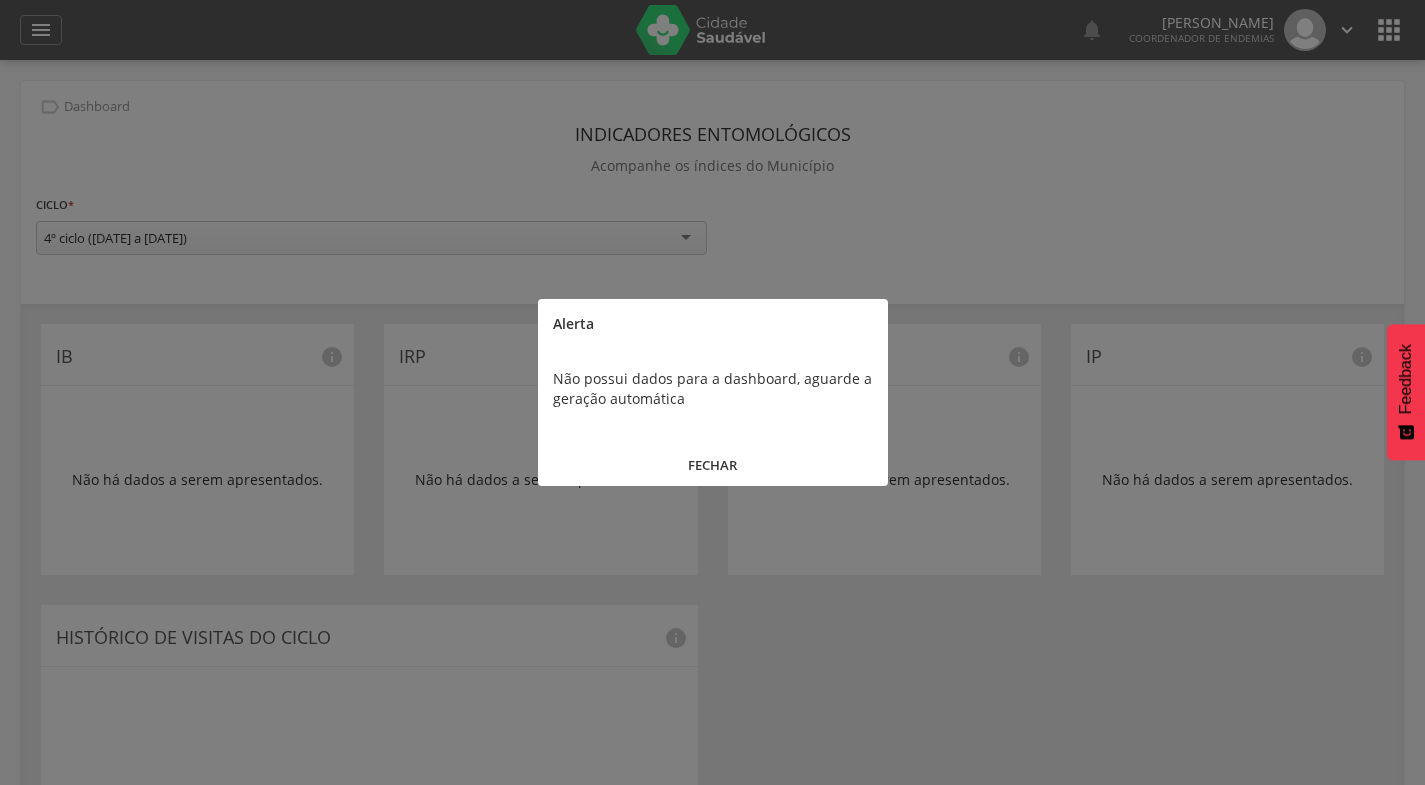 click on "FECHAR" at bounding box center [713, 465] 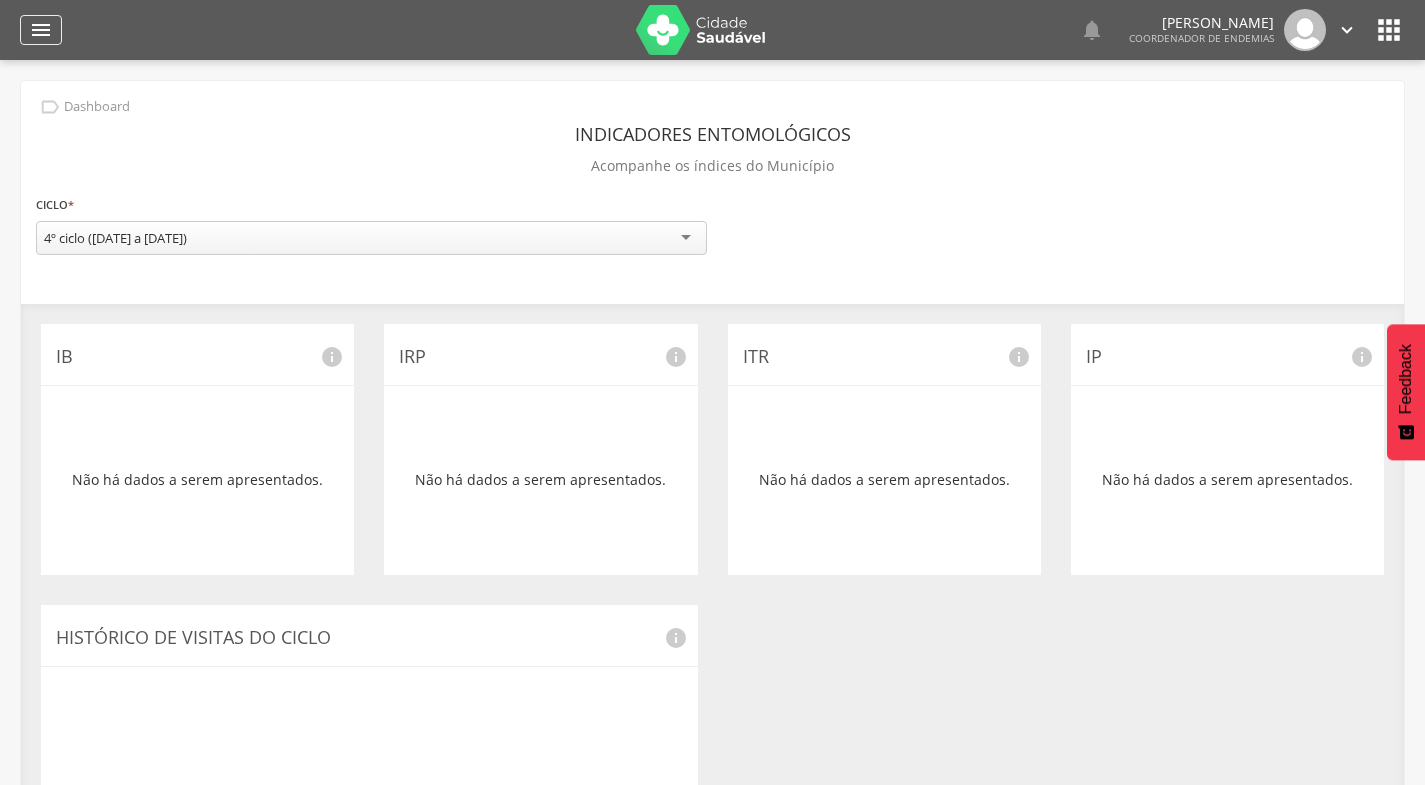 click on "" at bounding box center [41, 30] 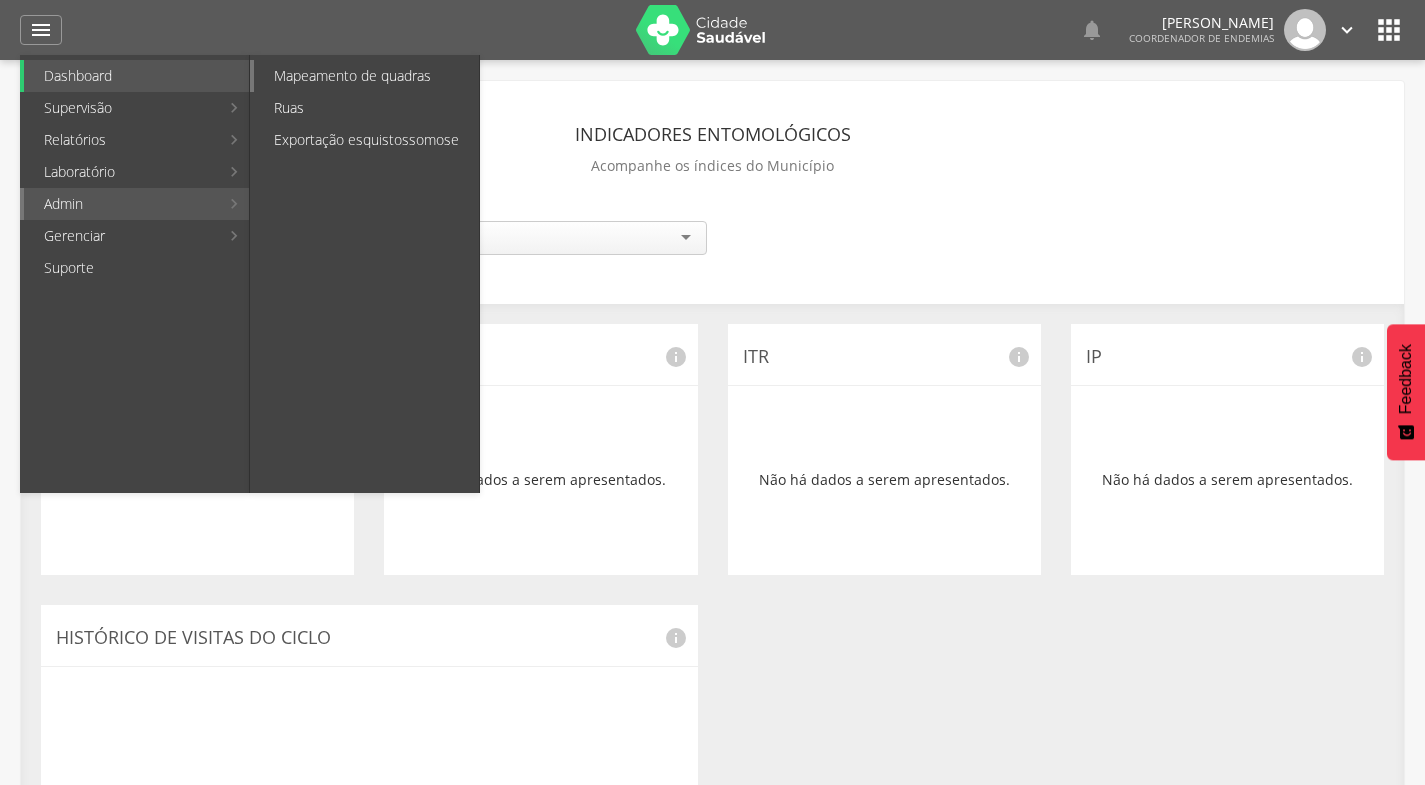 click on "Mapeamento de quadras" at bounding box center (366, 76) 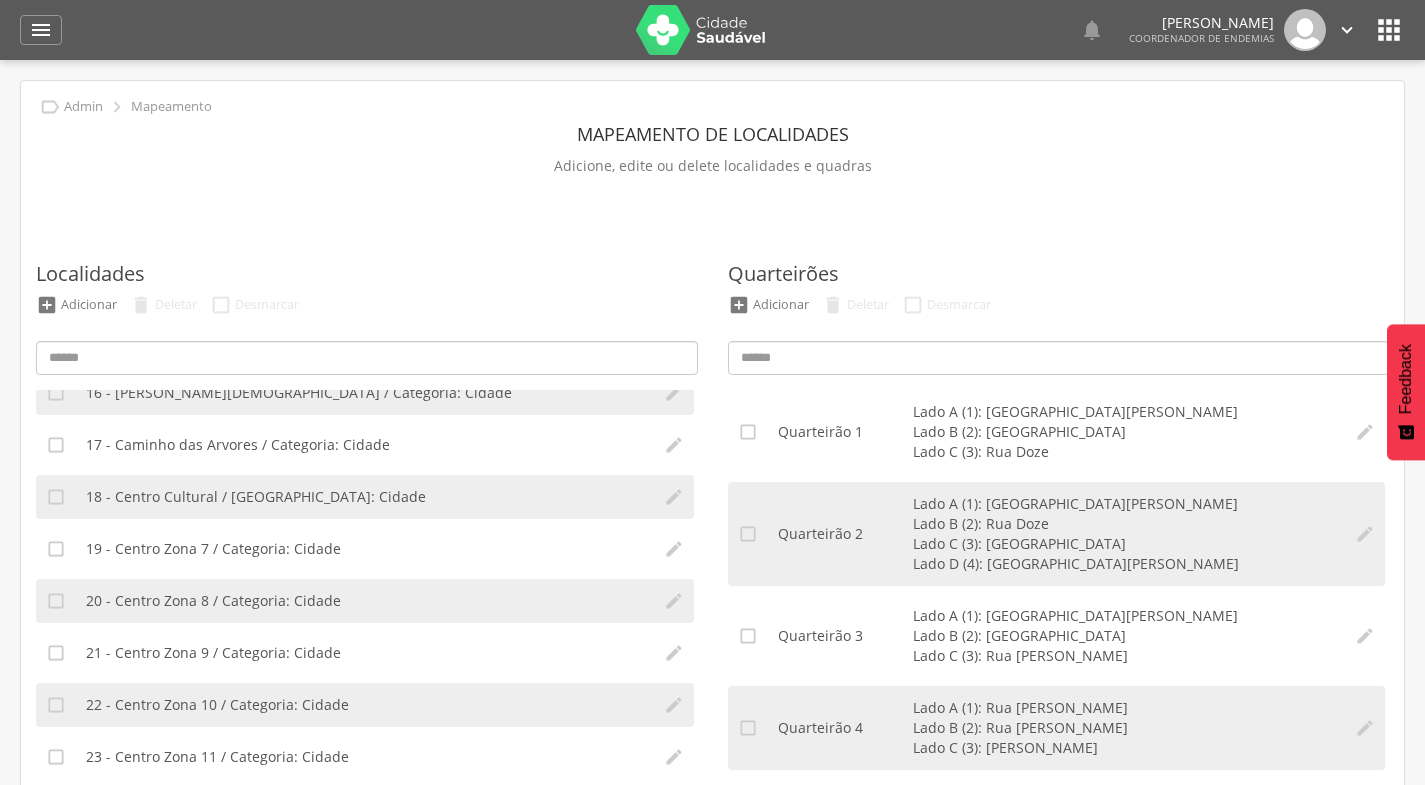 scroll, scrollTop: 801, scrollLeft: 0, axis: vertical 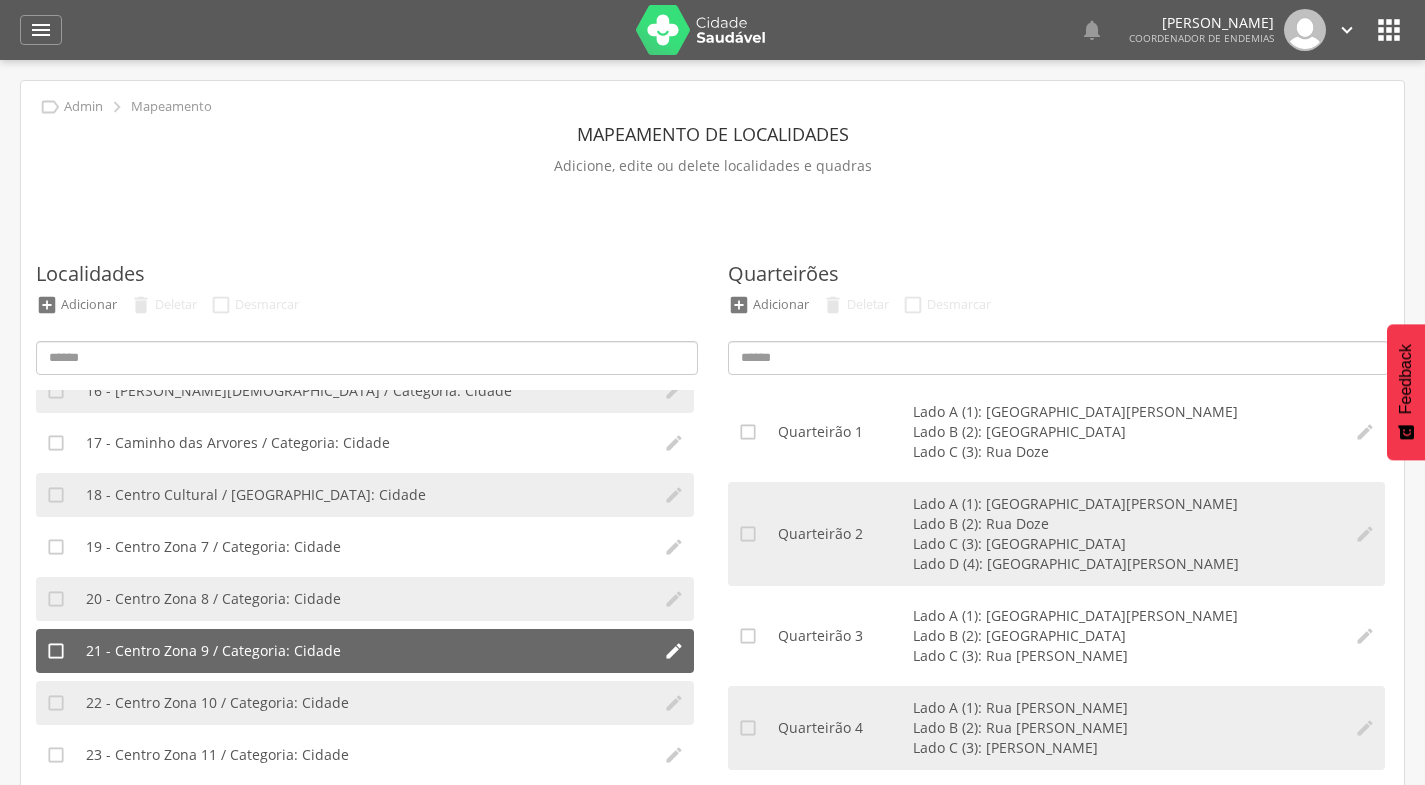click on "21 - Centro Zona 9 / Categoria: Cidade" at bounding box center (213, 651) 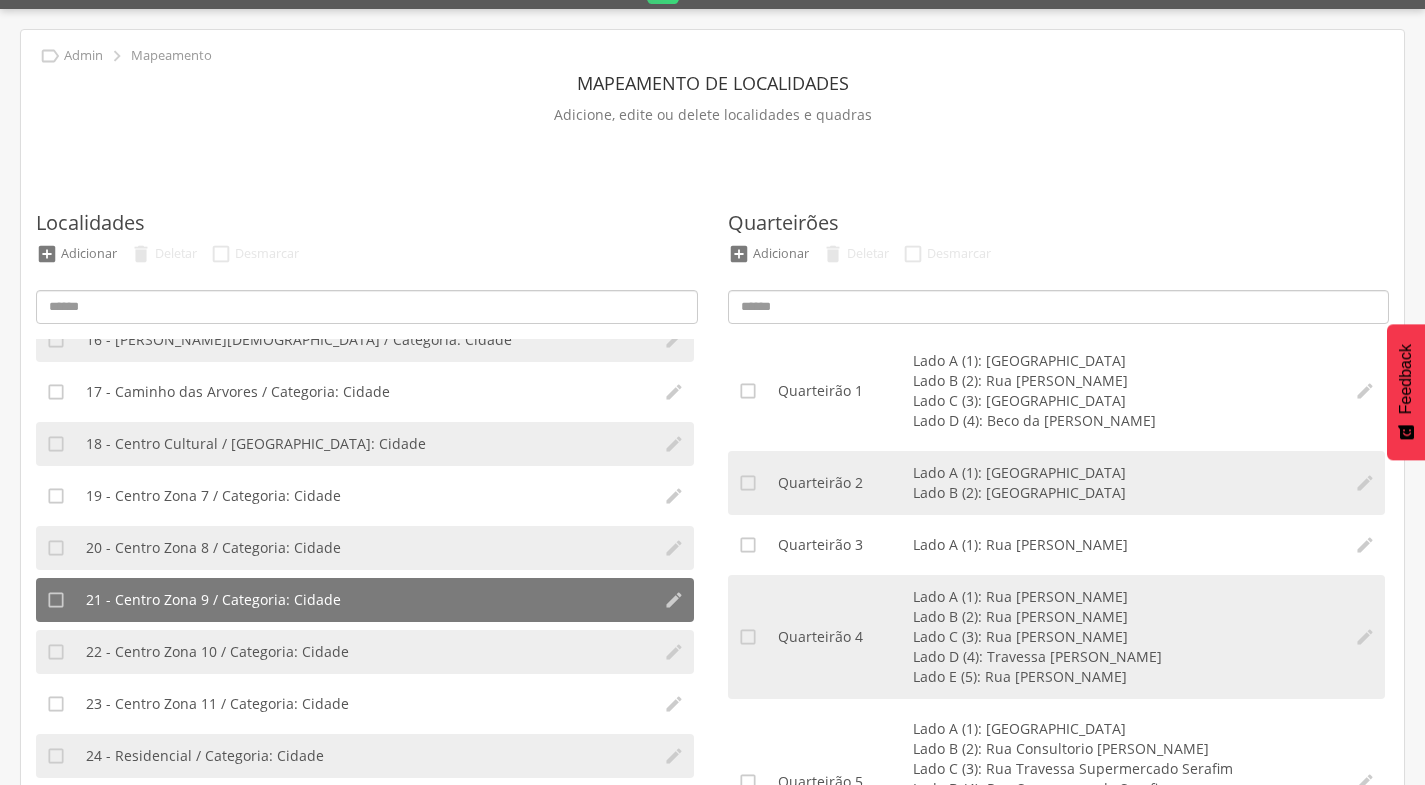 scroll, scrollTop: 136, scrollLeft: 0, axis: vertical 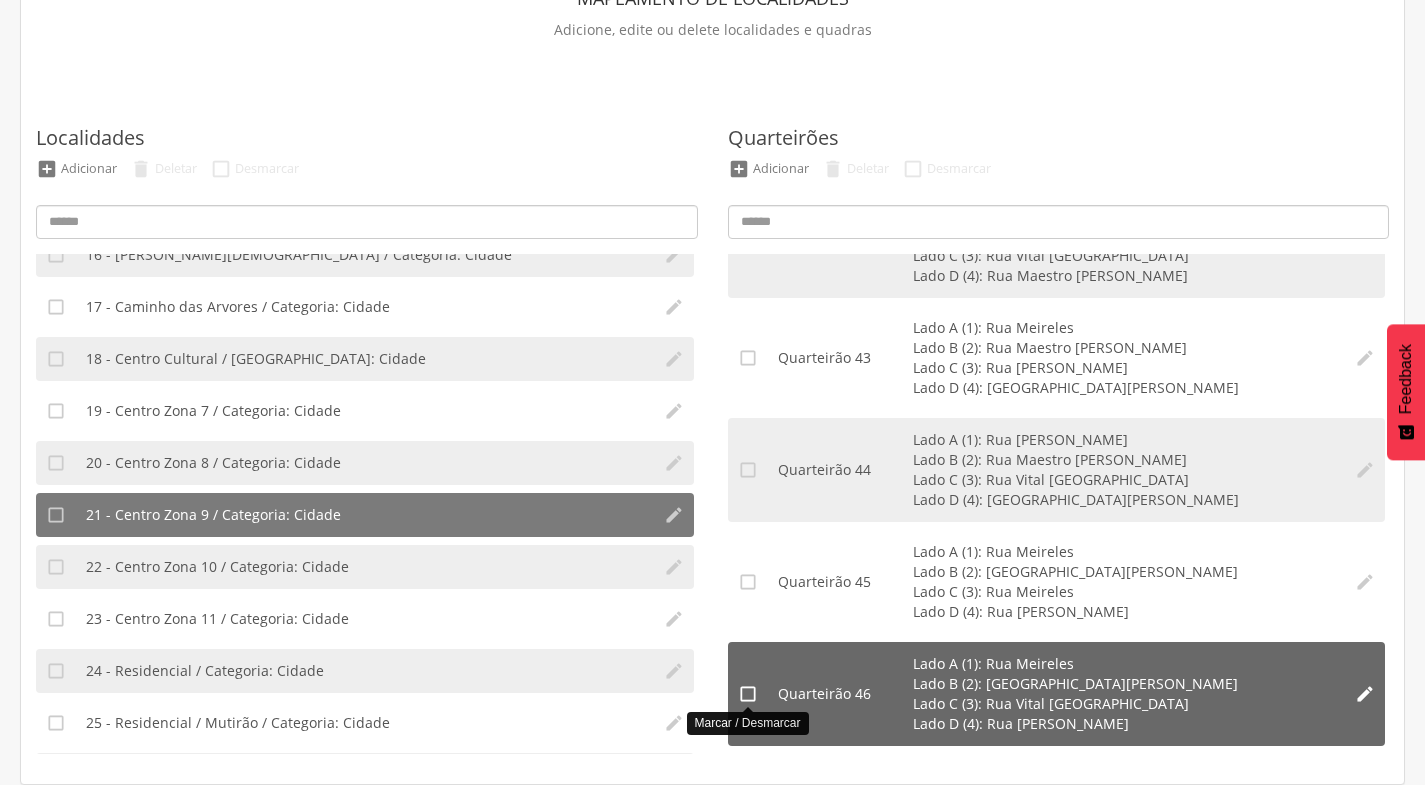 click on "" at bounding box center [748, 694] 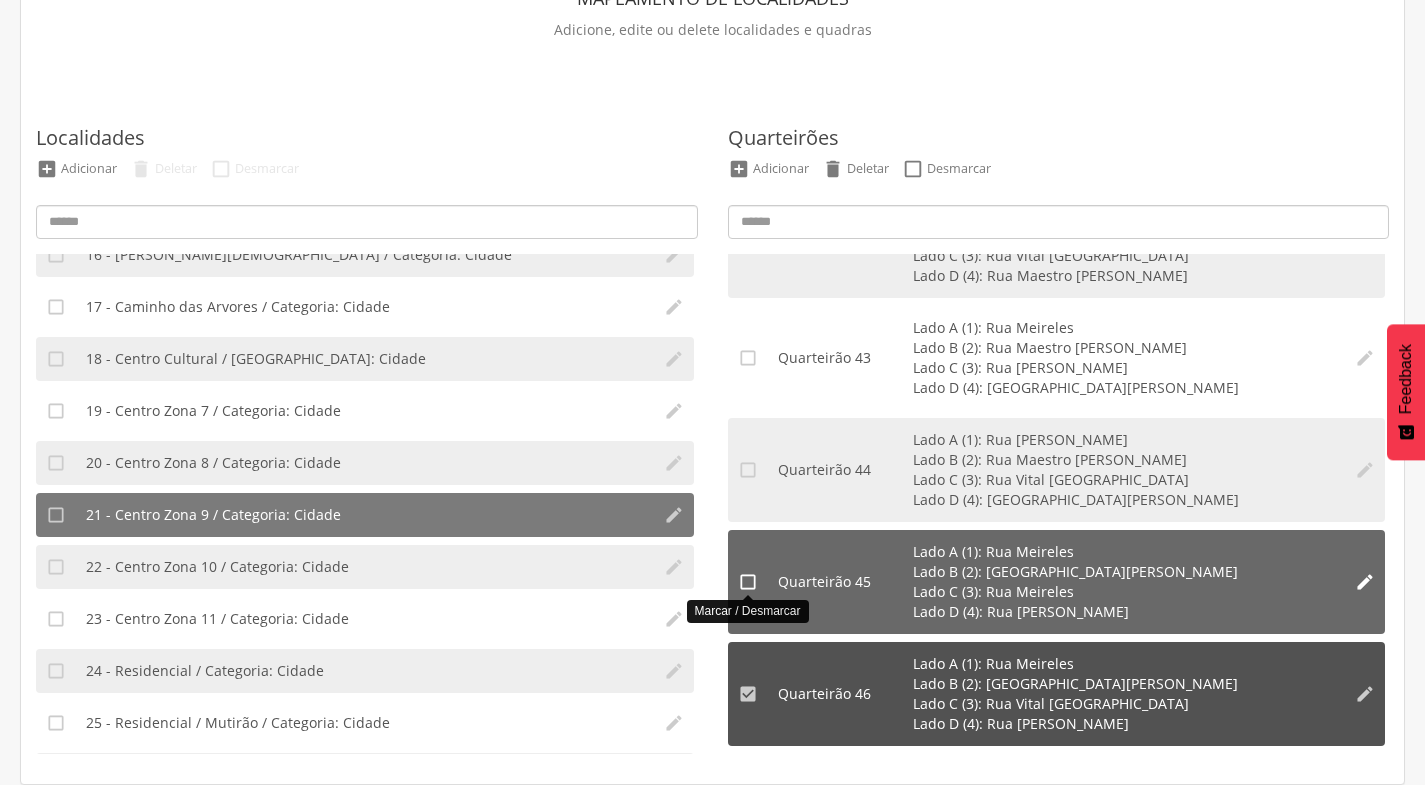 click on "" at bounding box center [748, 582] 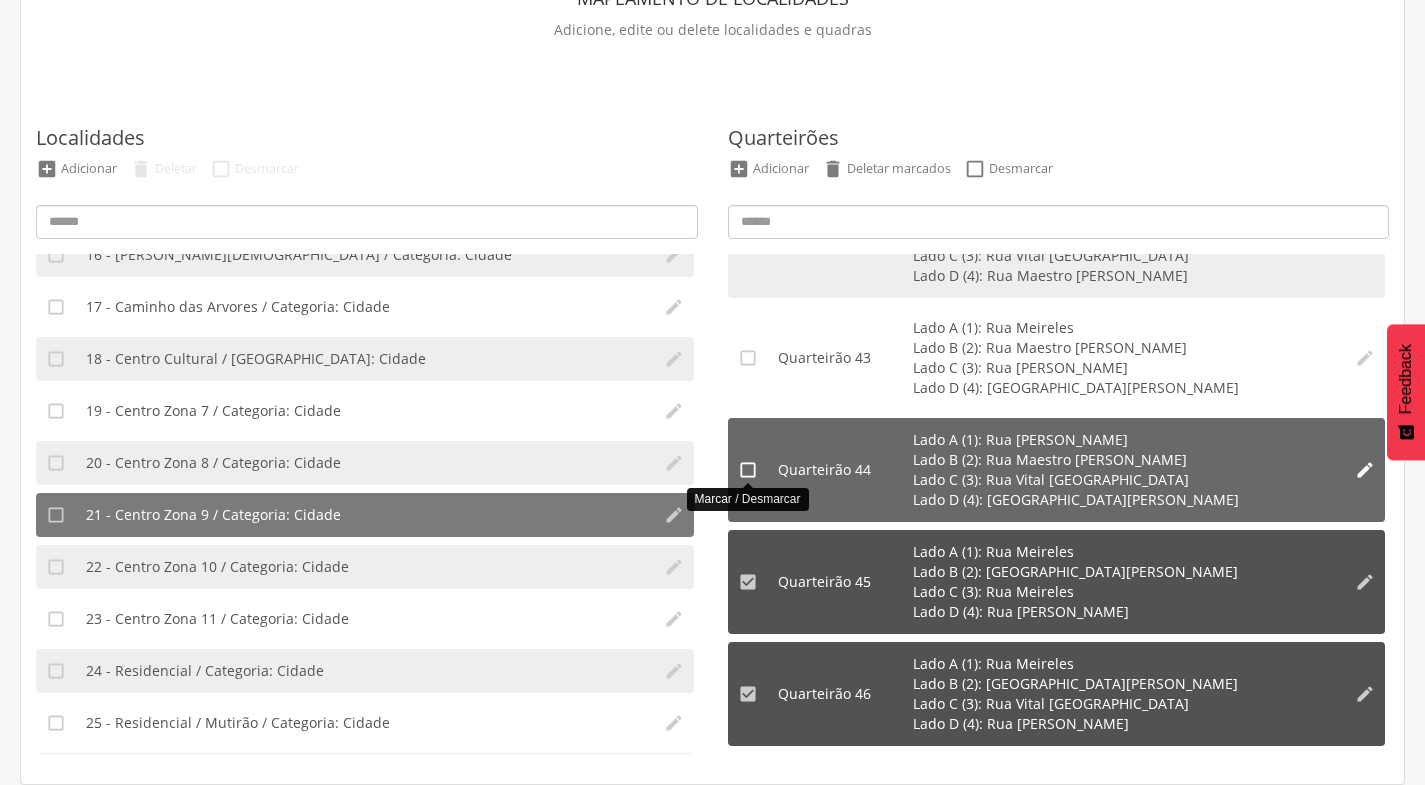 click on "" at bounding box center [748, 470] 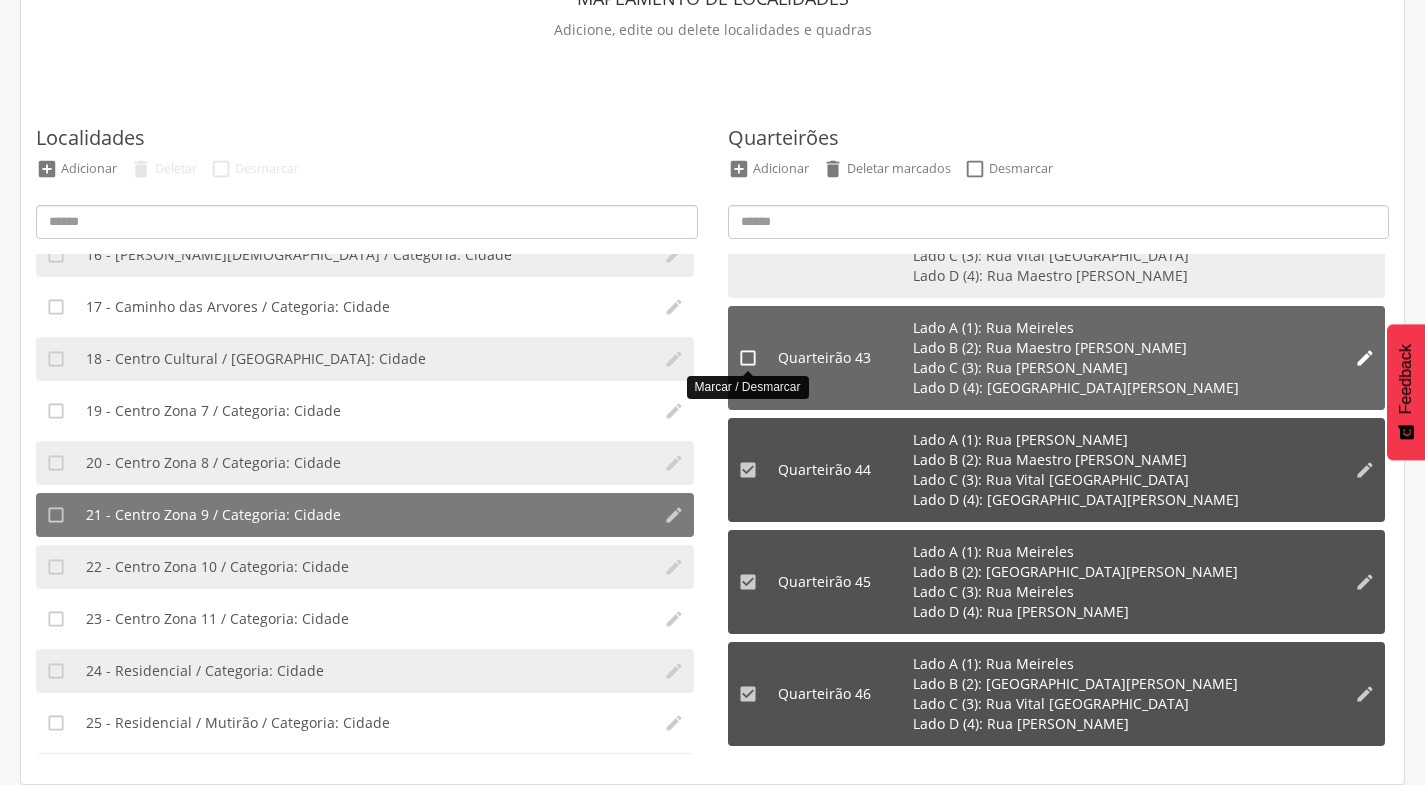 click on "" at bounding box center [748, 358] 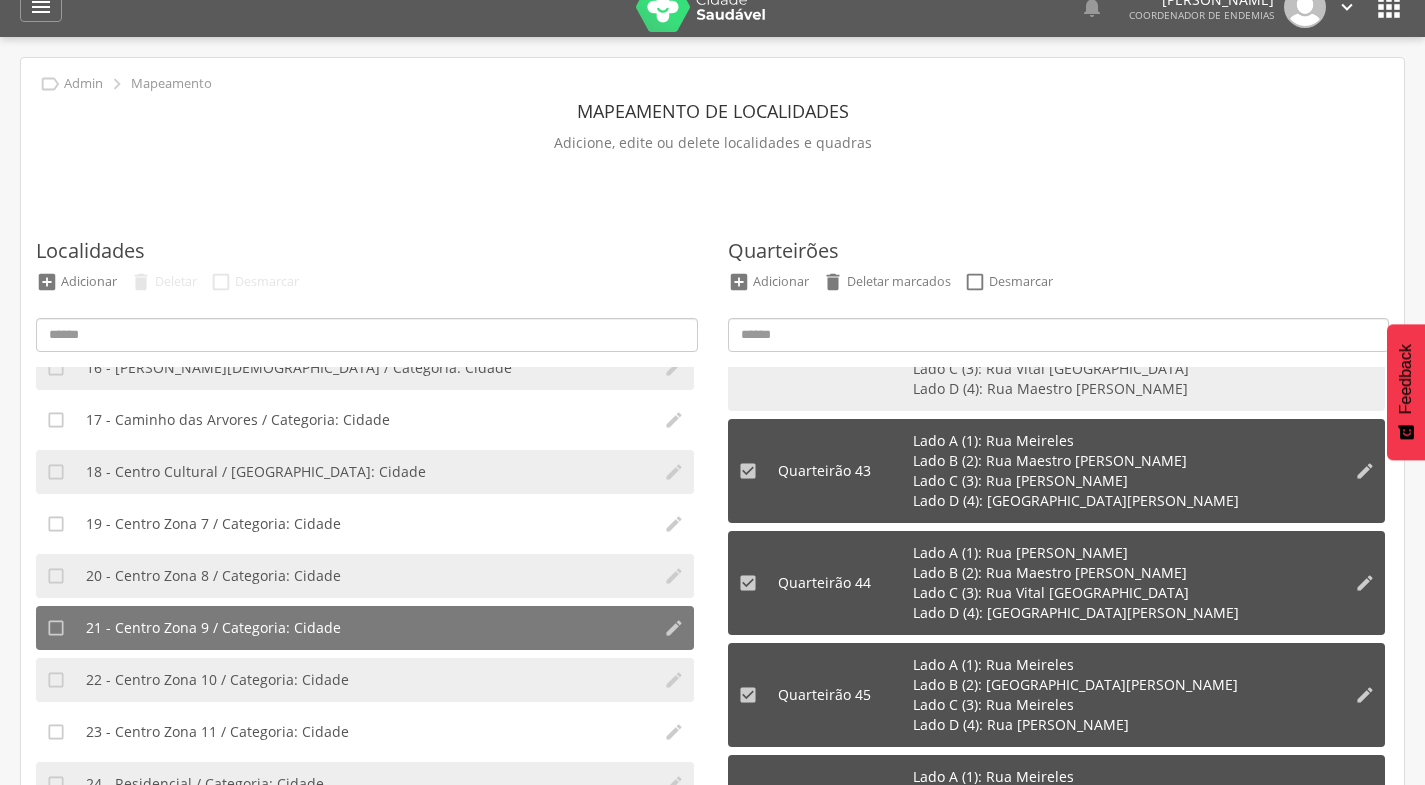 scroll, scrollTop: 20, scrollLeft: 0, axis: vertical 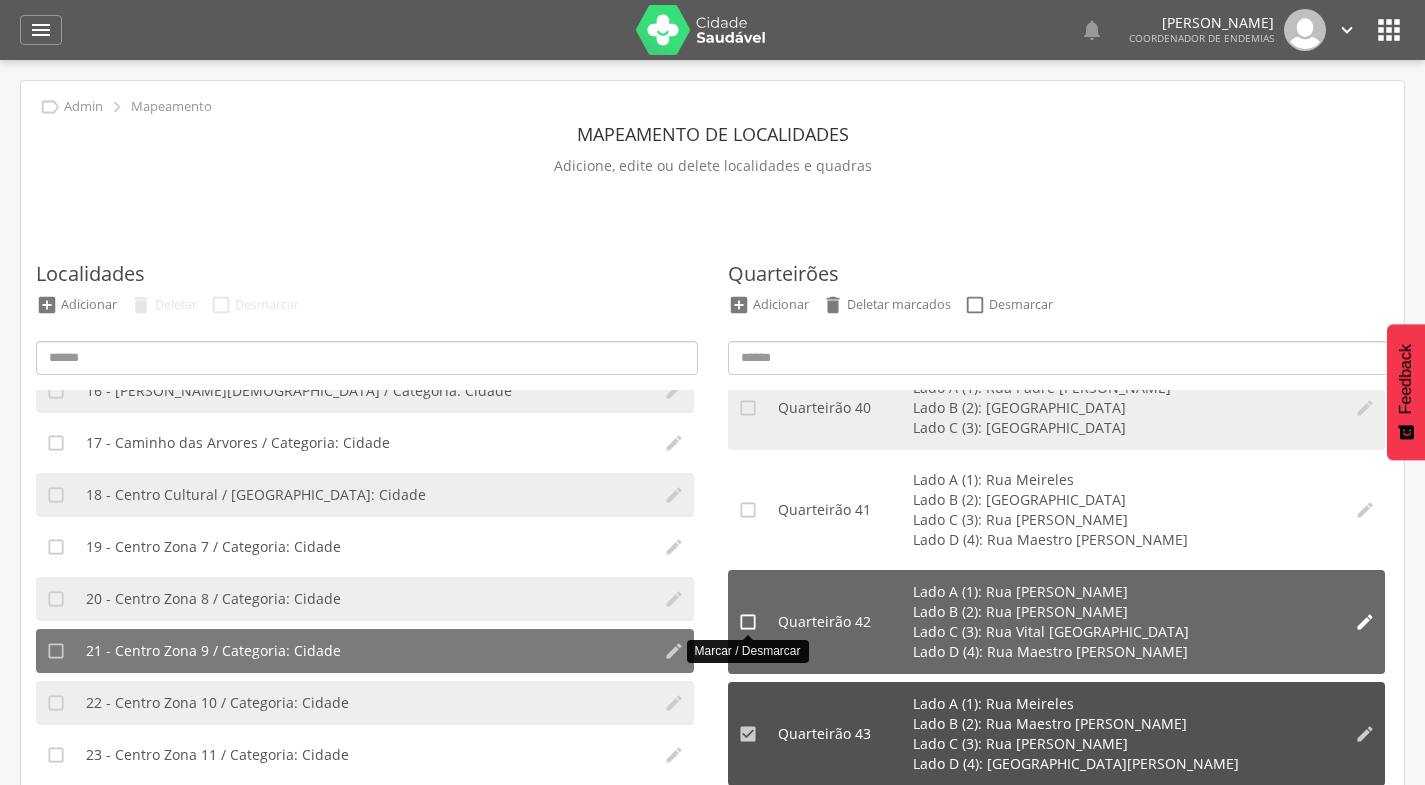 click on "" at bounding box center [748, 622] 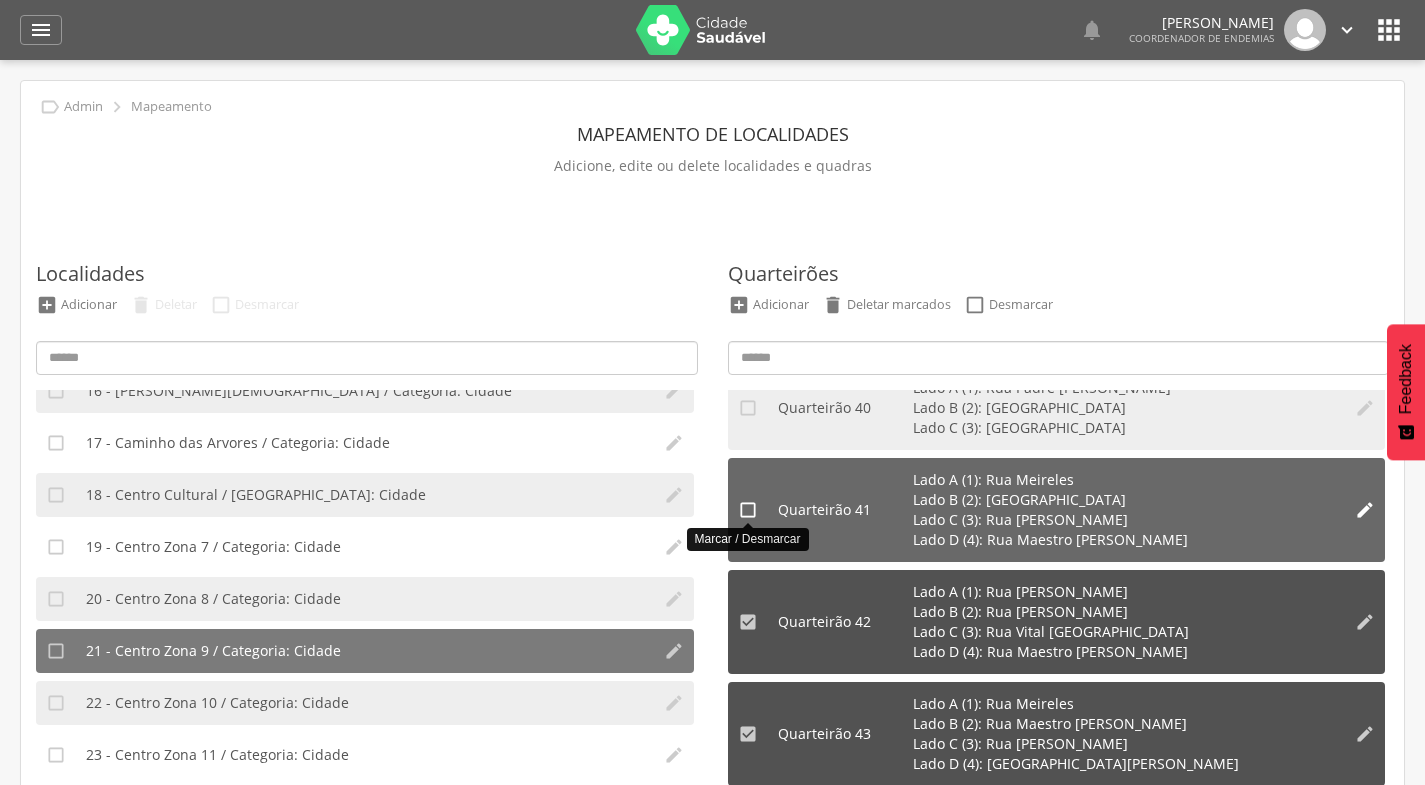 click on "" at bounding box center [748, 510] 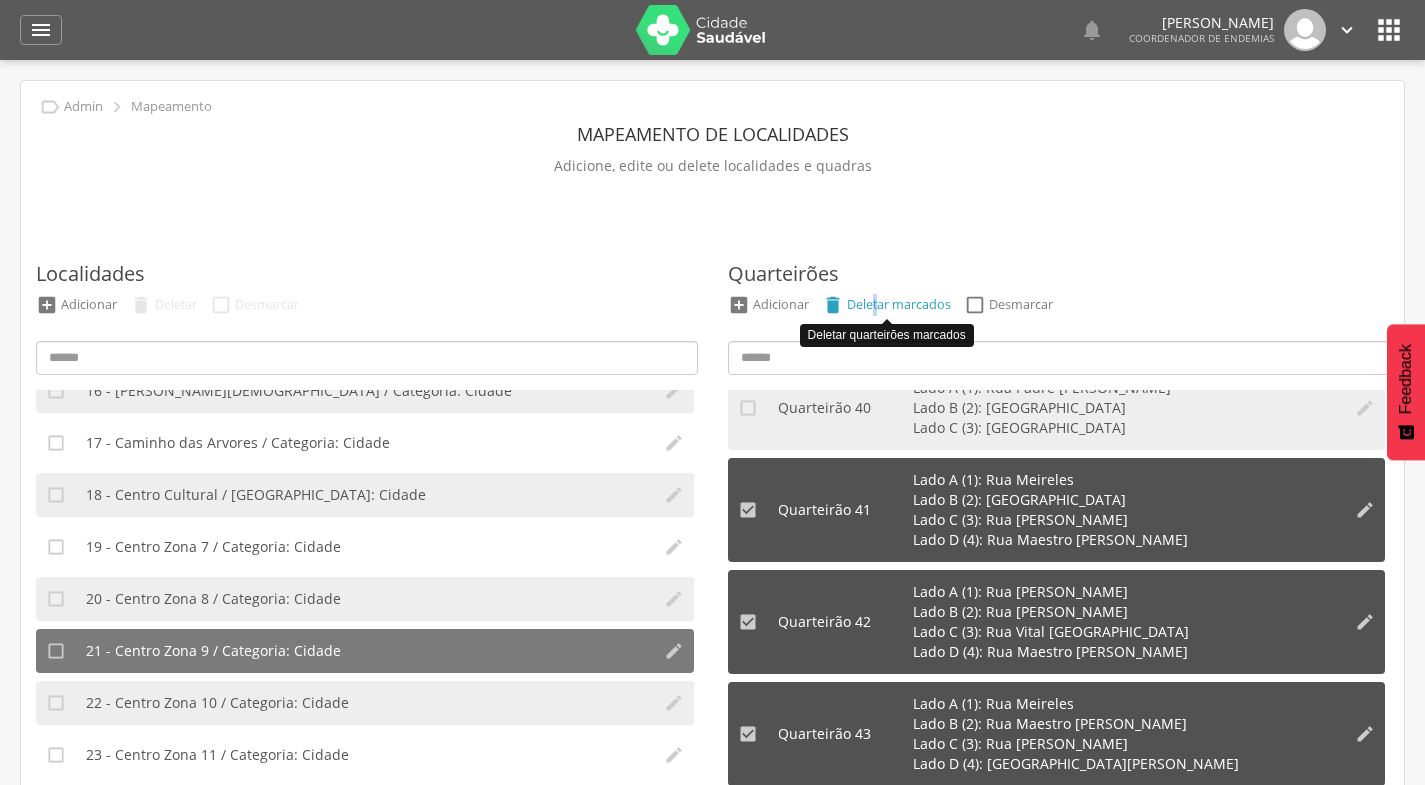 click on "Deletar marcados" at bounding box center [899, 304] 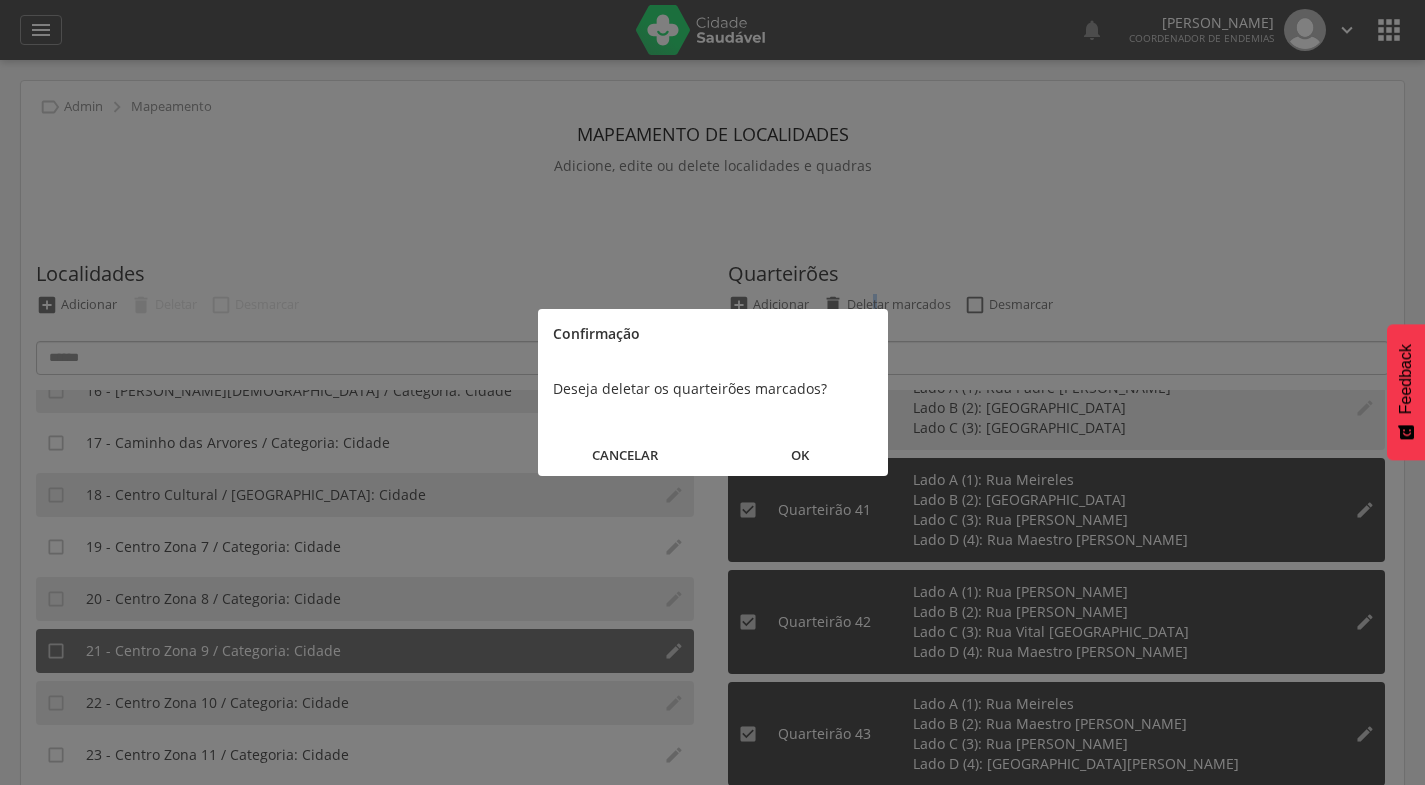 click on "OK" at bounding box center (800, 455) 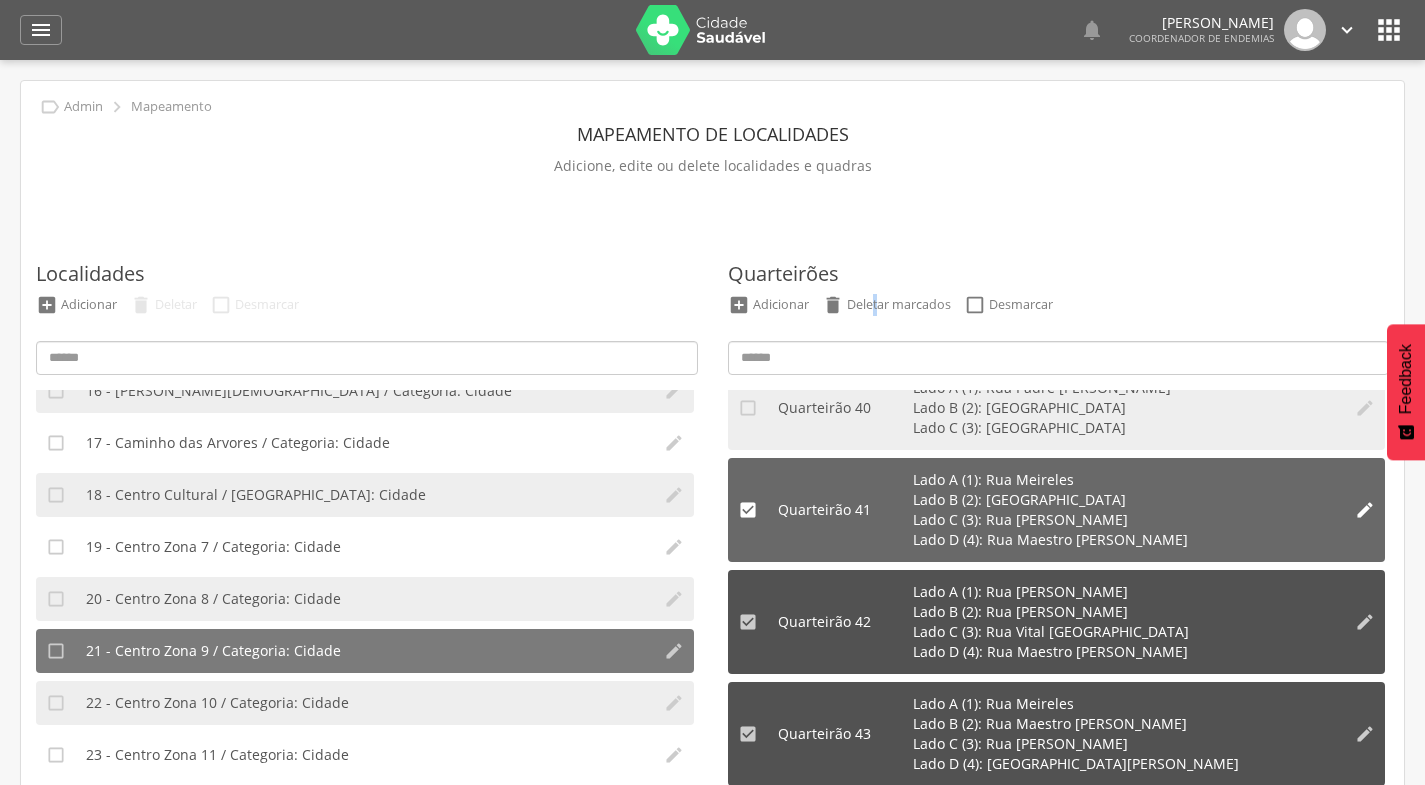 scroll, scrollTop: 3798, scrollLeft: 0, axis: vertical 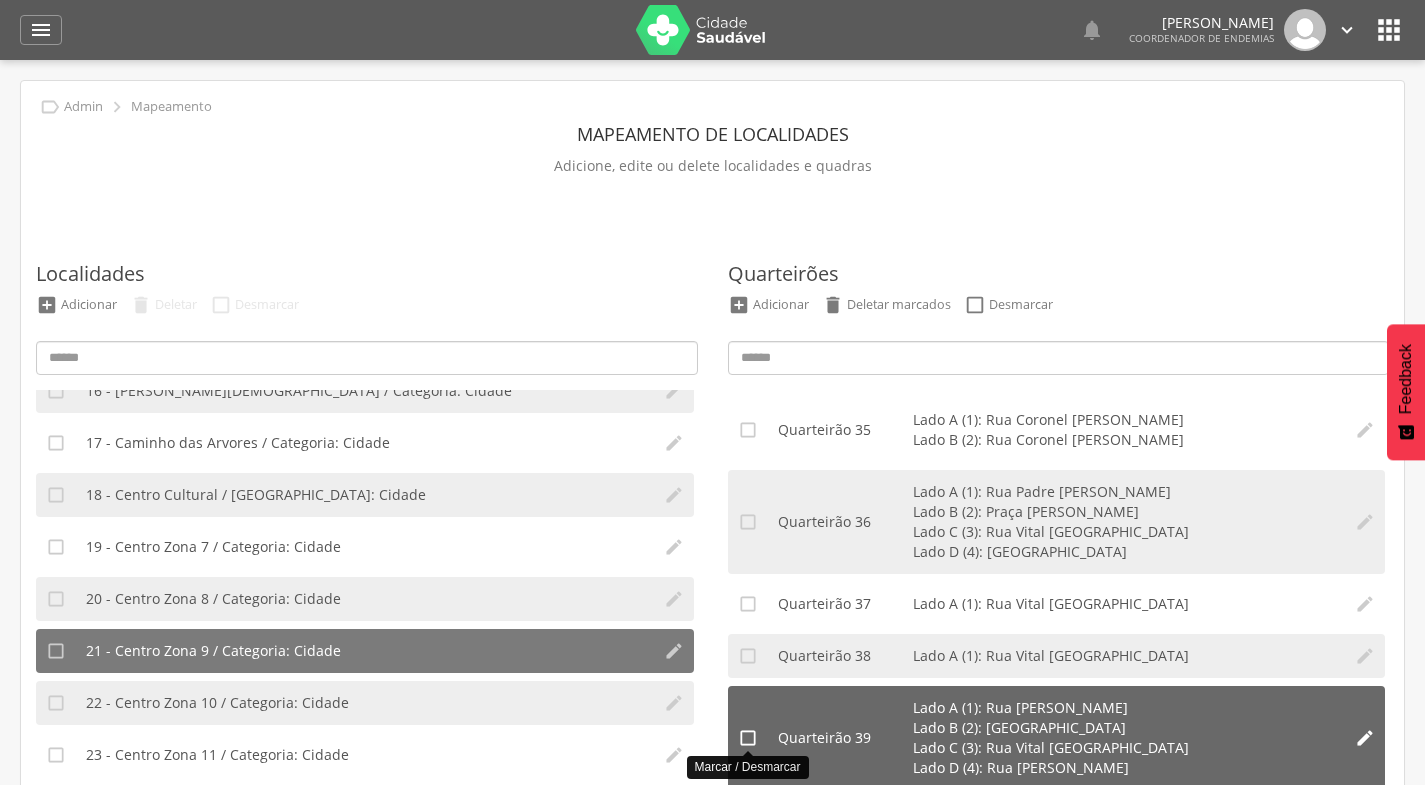 click on "" at bounding box center [748, 738] 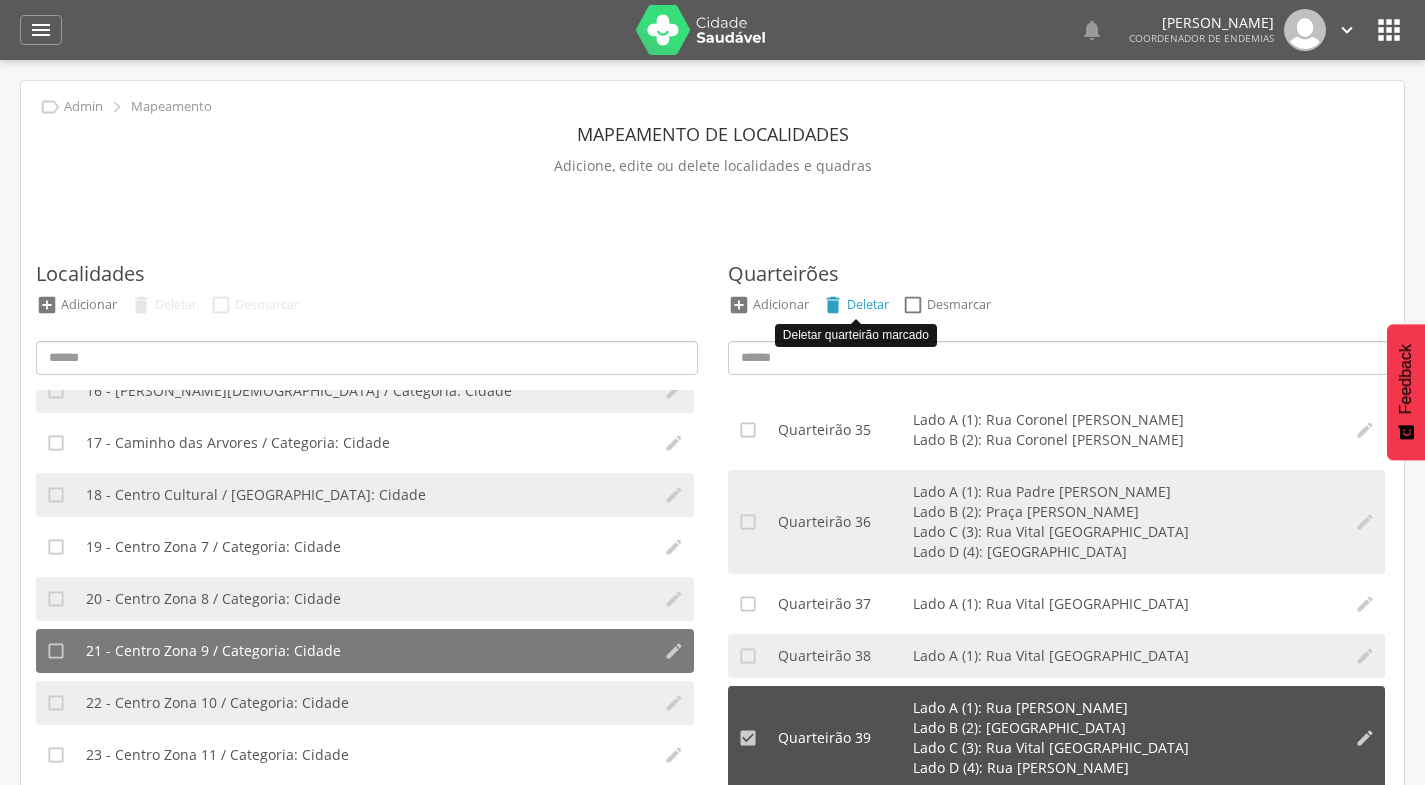 click on "Deletar" at bounding box center [868, 304] 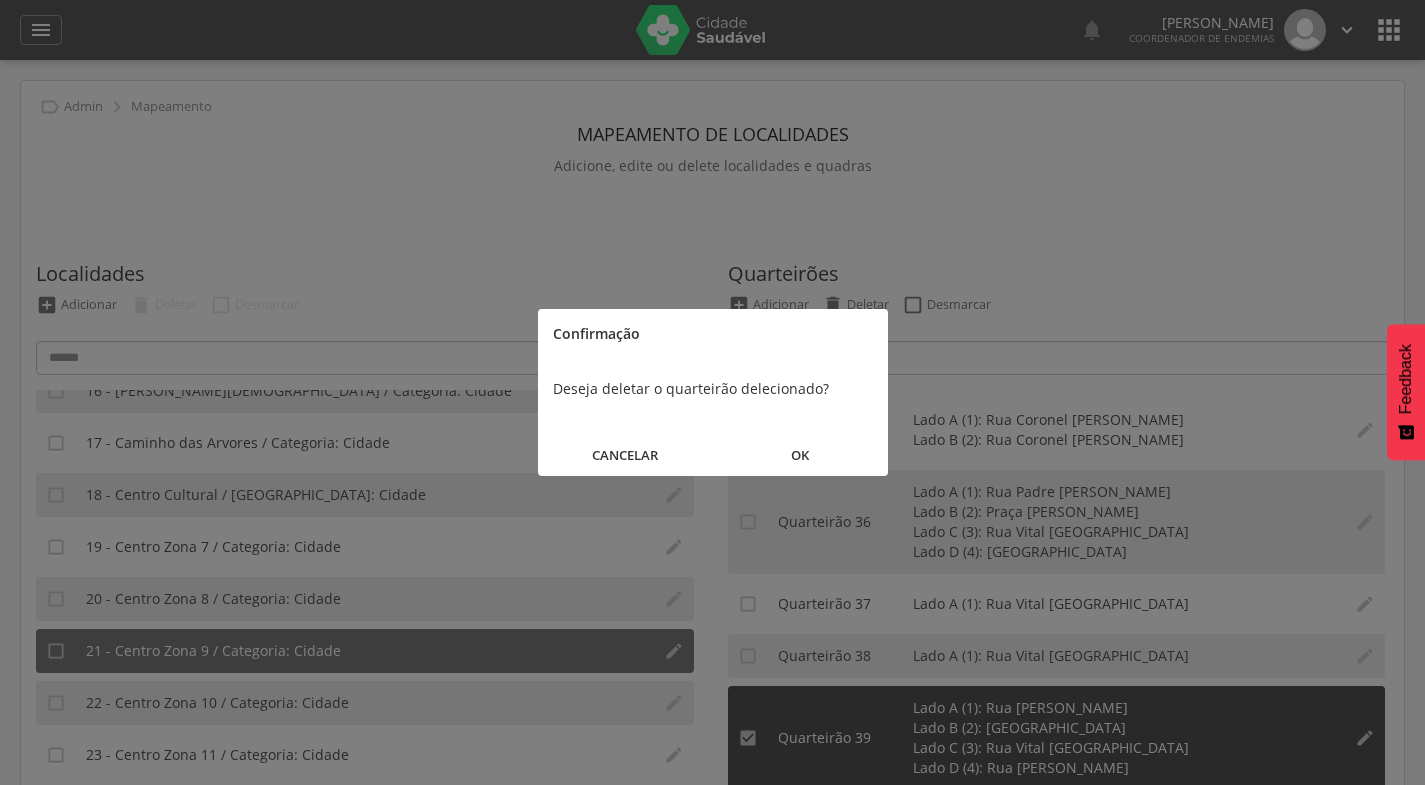 click on "OK" at bounding box center [800, 455] 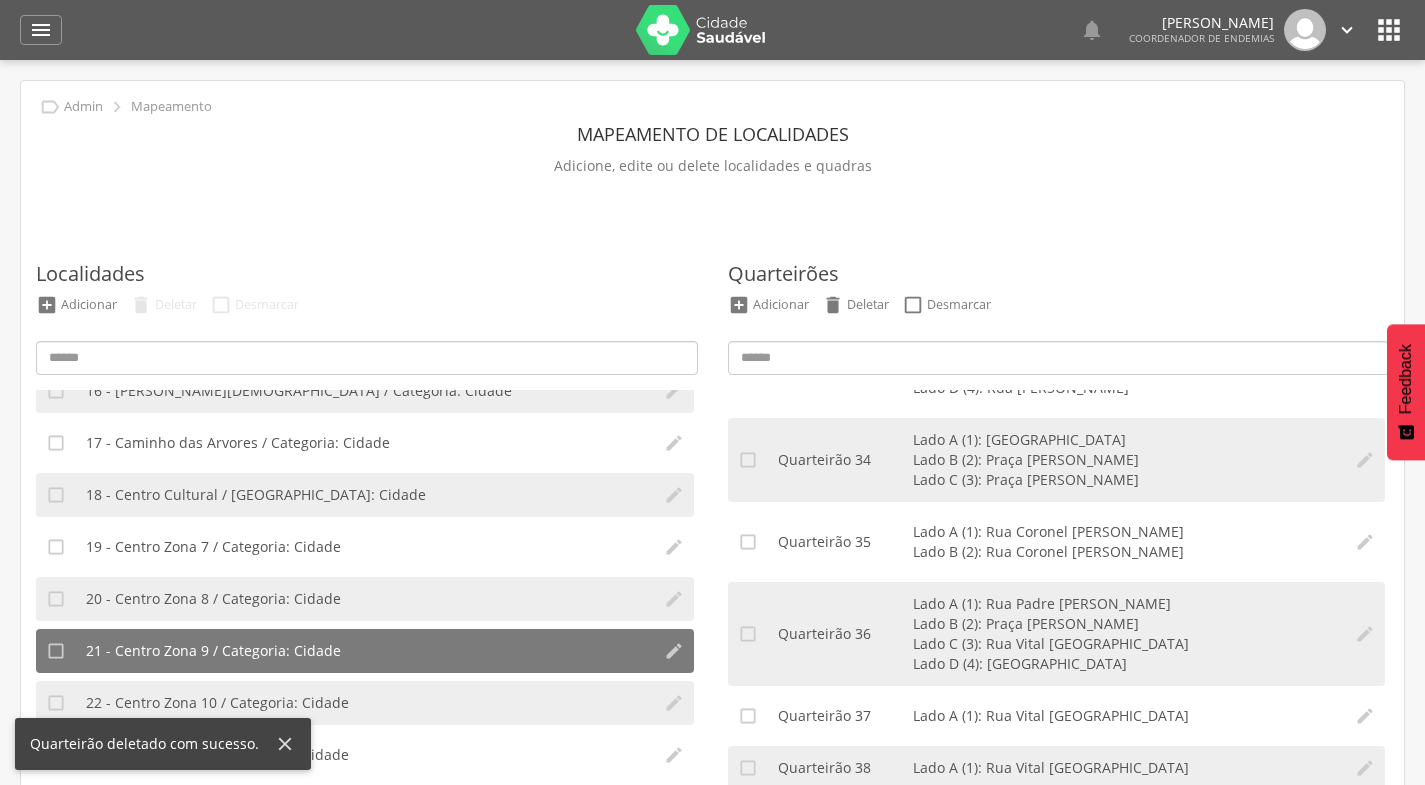 scroll, scrollTop: 3686, scrollLeft: 0, axis: vertical 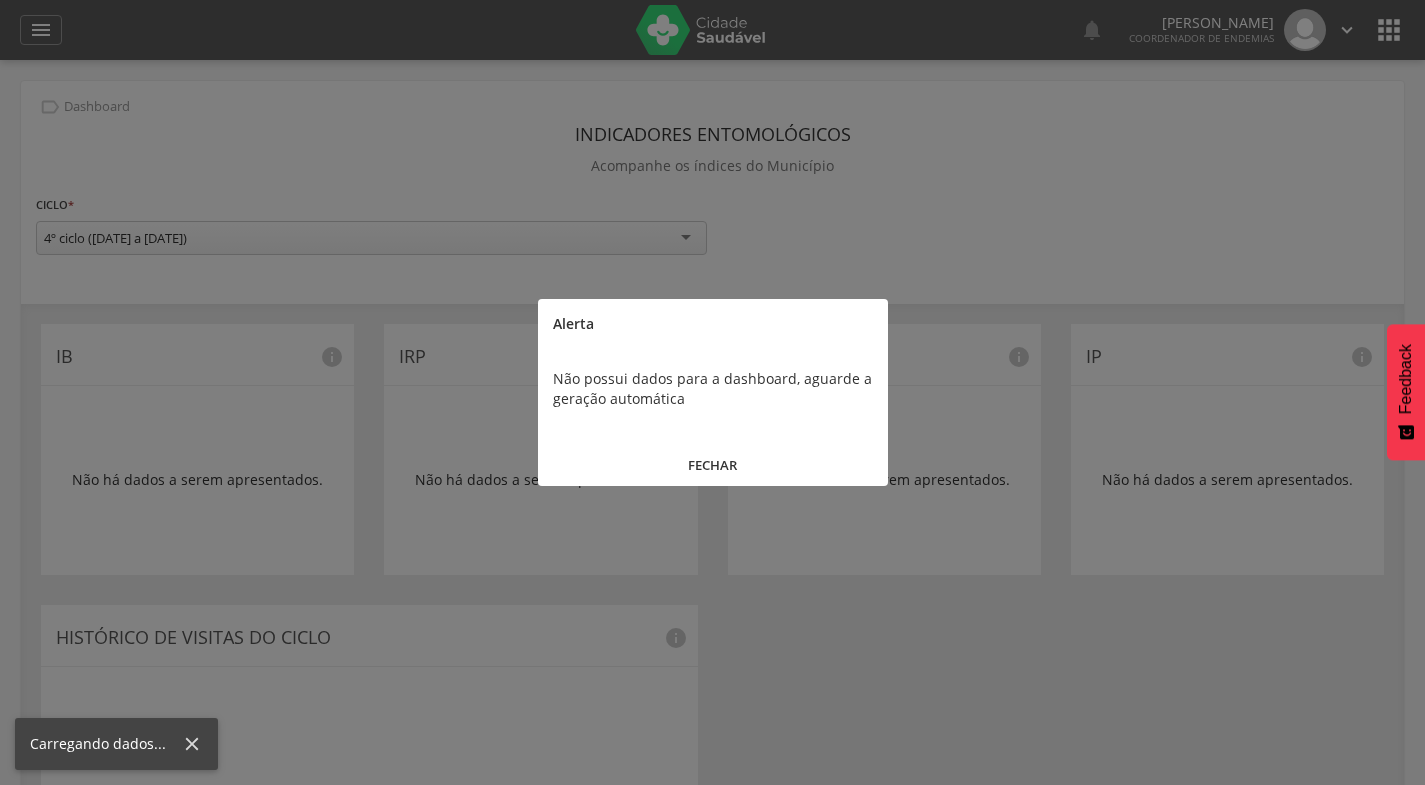 click on "FECHAR" at bounding box center [713, 465] 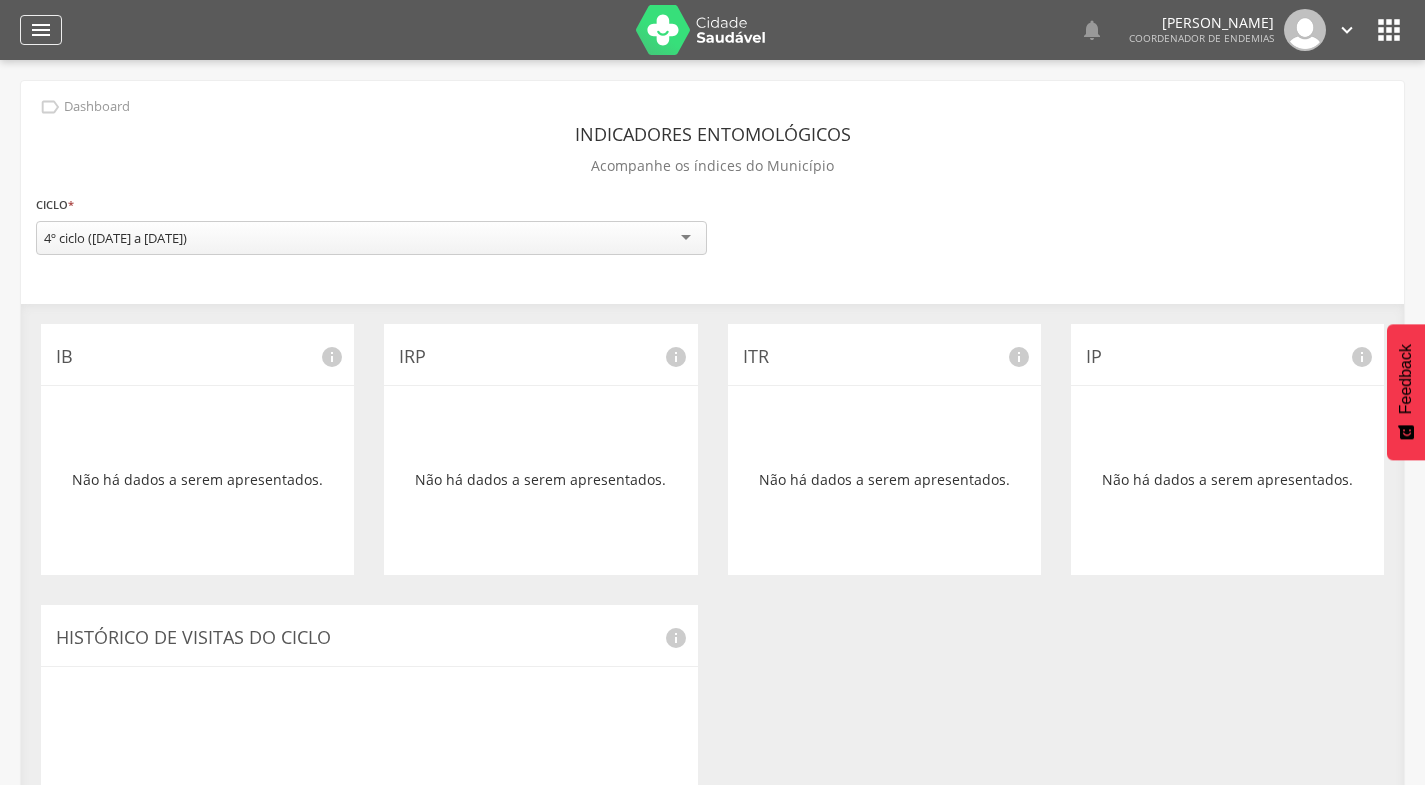 click on "" at bounding box center [41, 30] 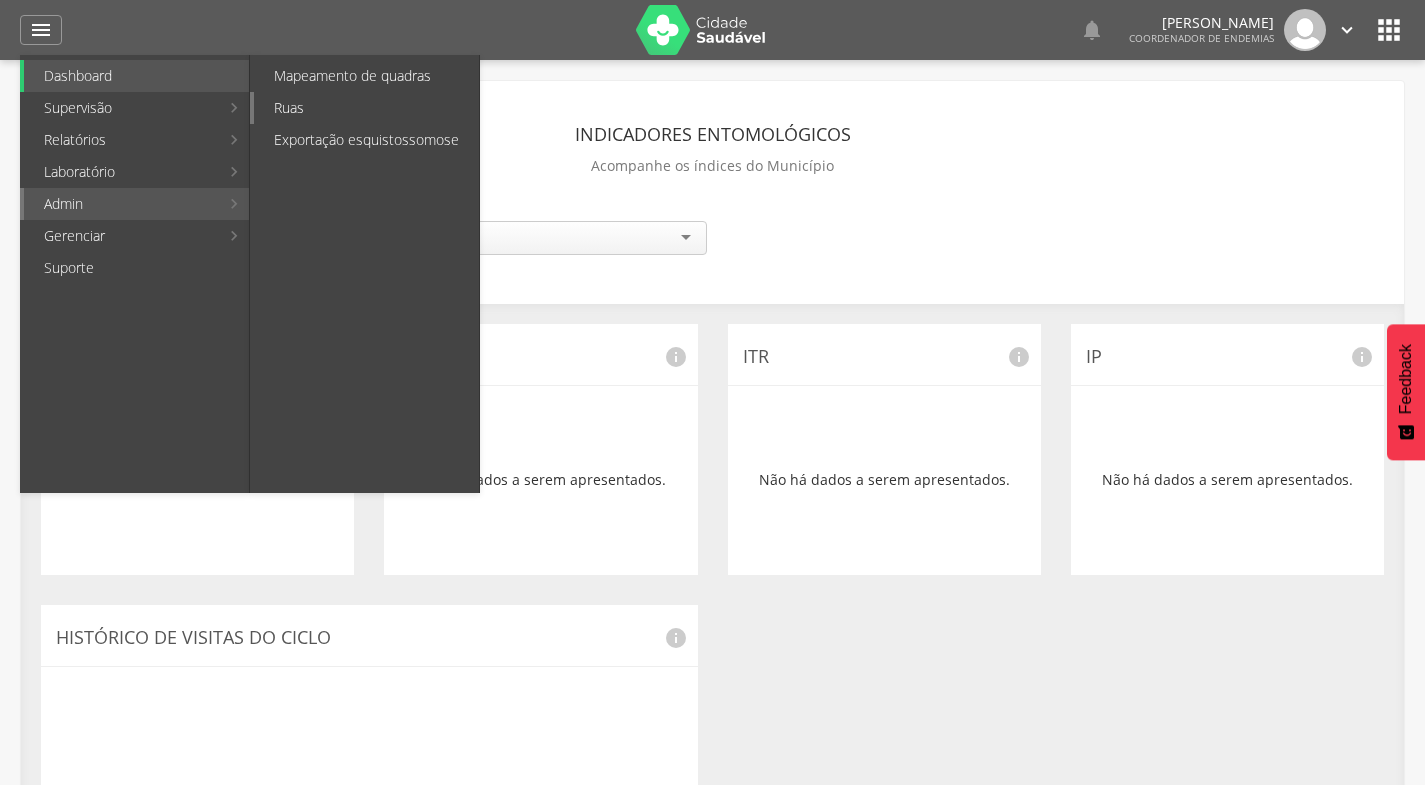 click on "Ruas" at bounding box center (366, 108) 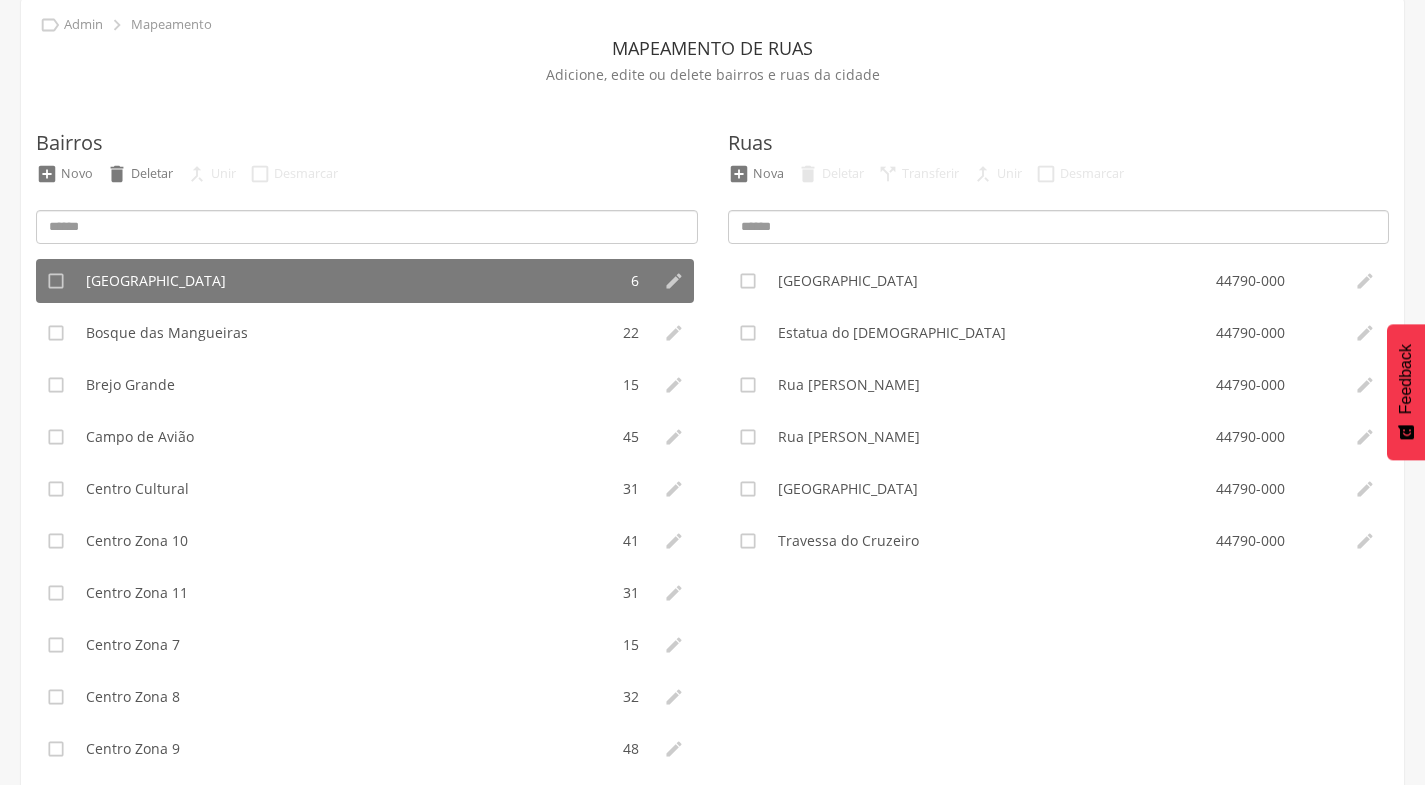 scroll, scrollTop: 87, scrollLeft: 0, axis: vertical 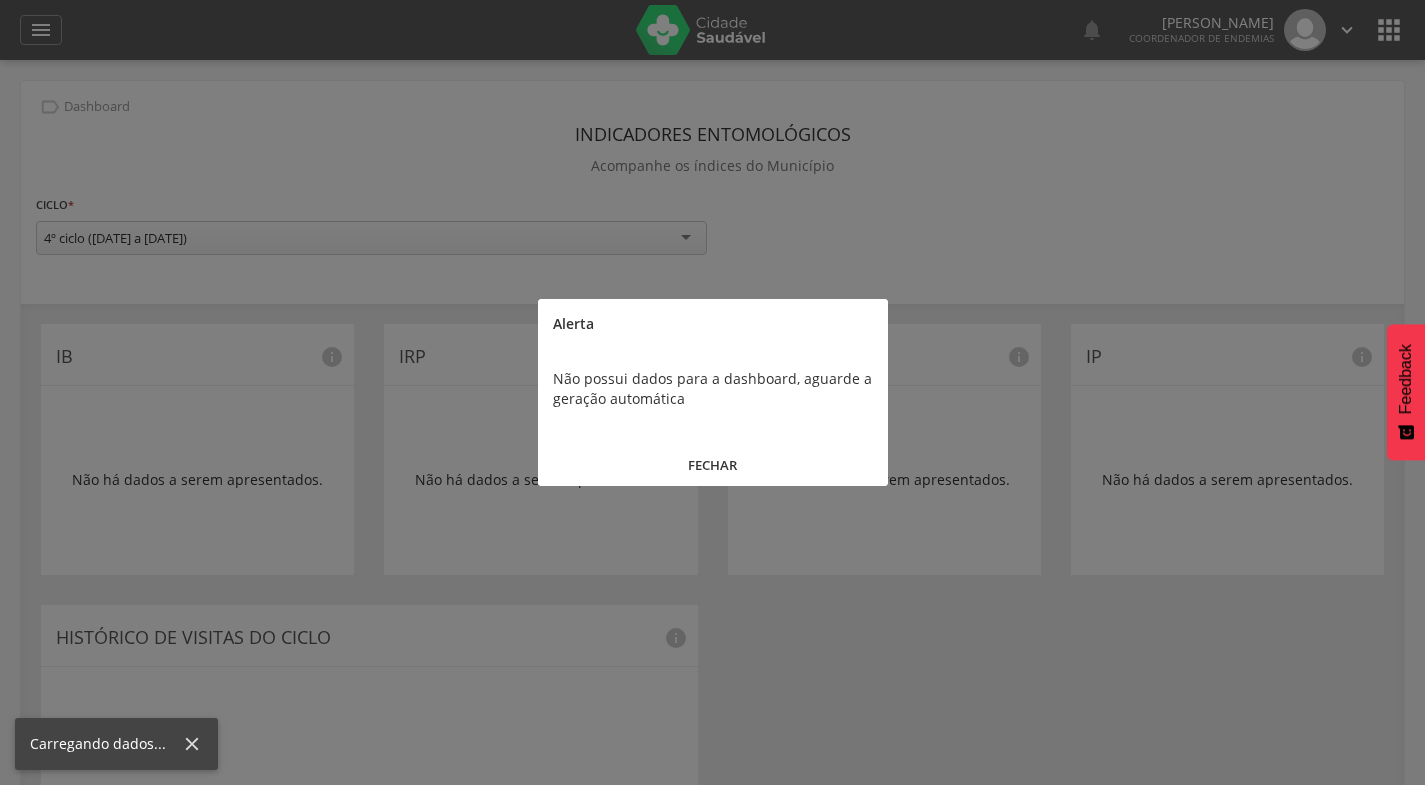 click on "FECHAR" at bounding box center (713, 465) 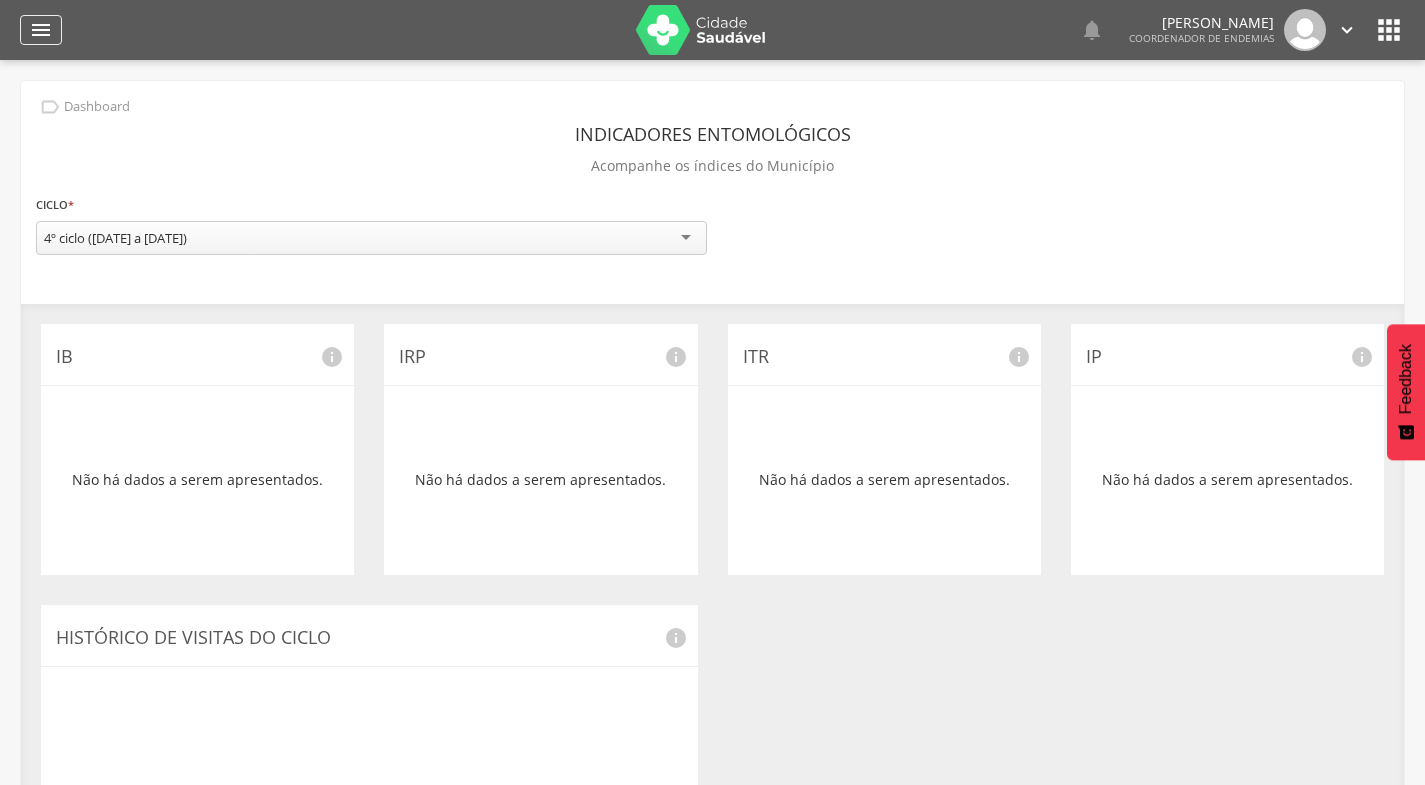 click on "" at bounding box center (41, 30) 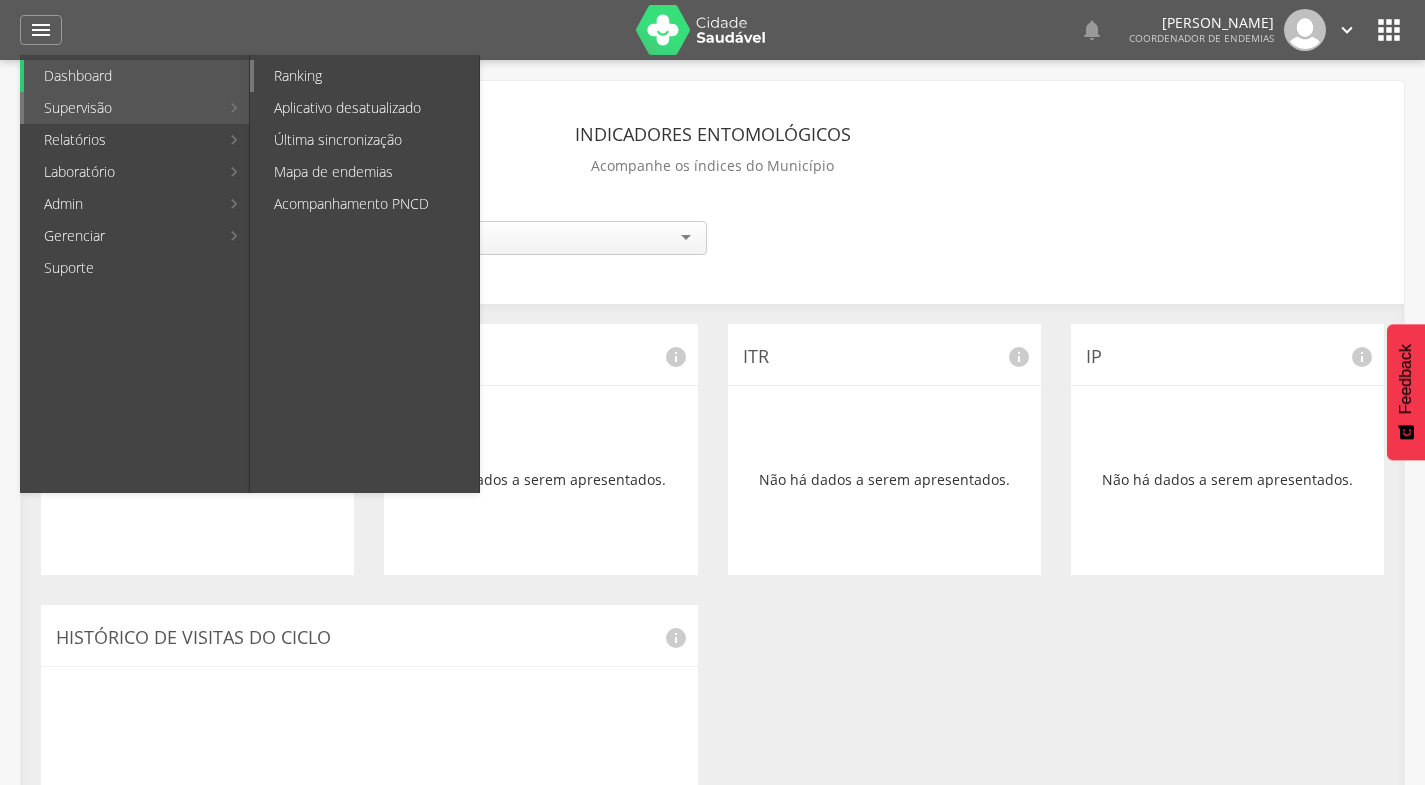 click on "Ranking" at bounding box center (366, 76) 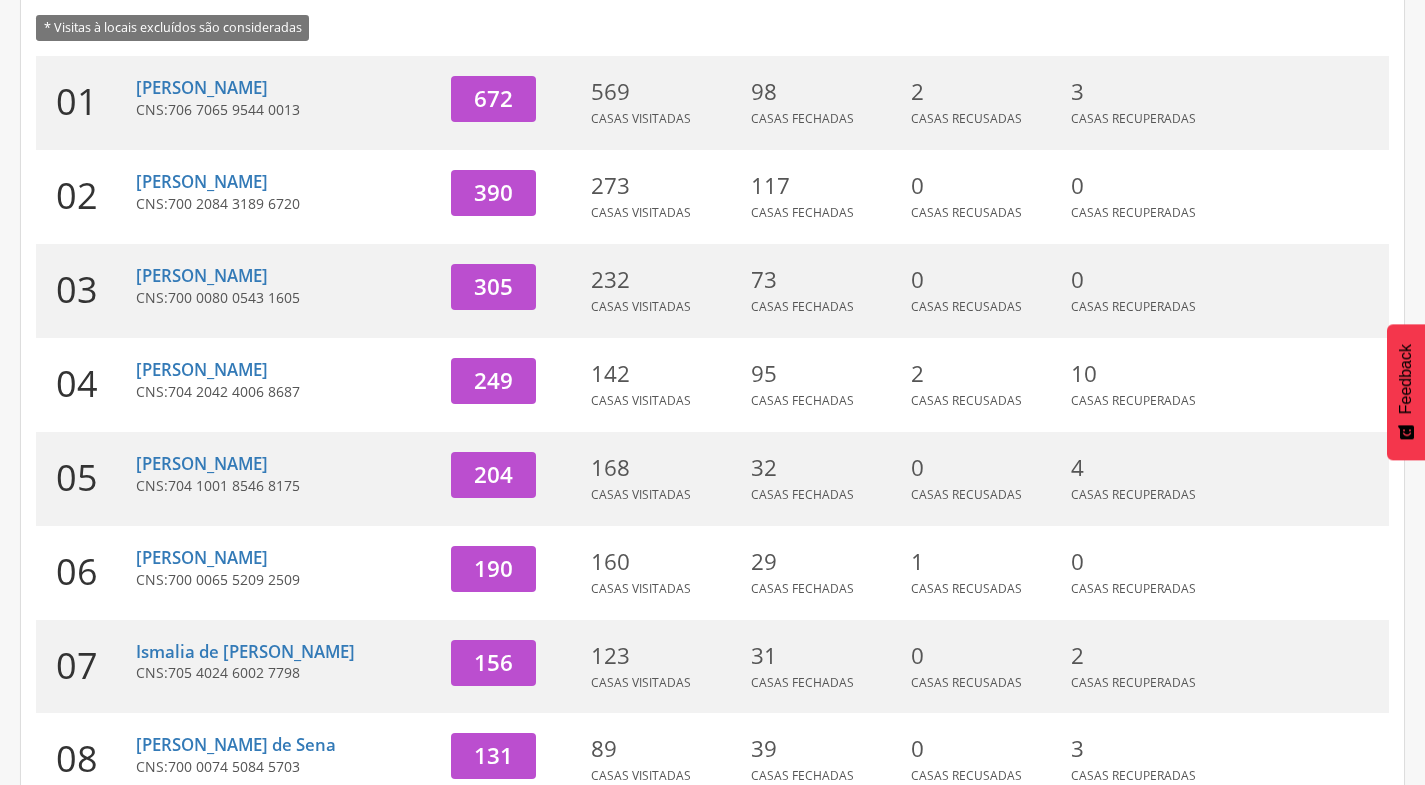 scroll, scrollTop: 232, scrollLeft: 0, axis: vertical 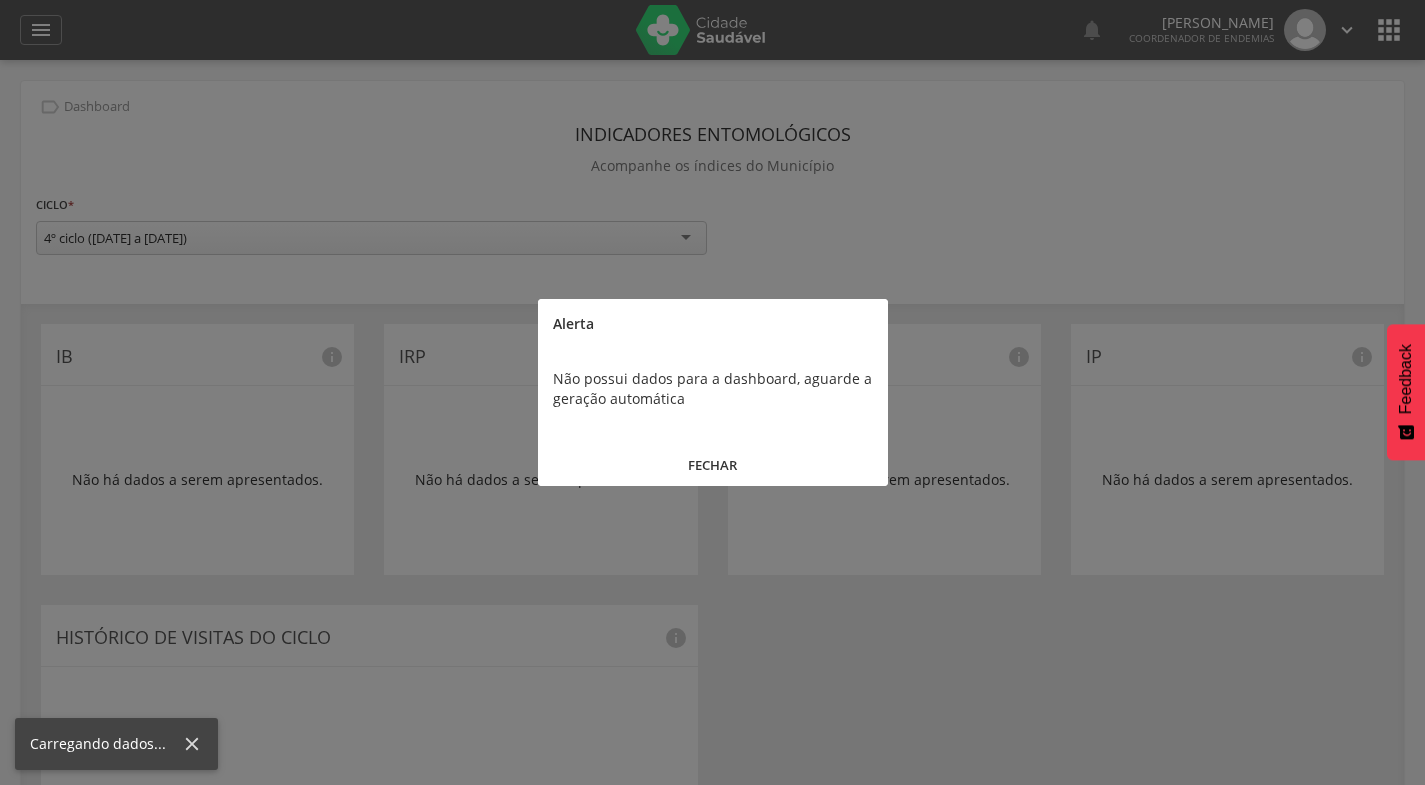 click on "FECHAR" at bounding box center (713, 465) 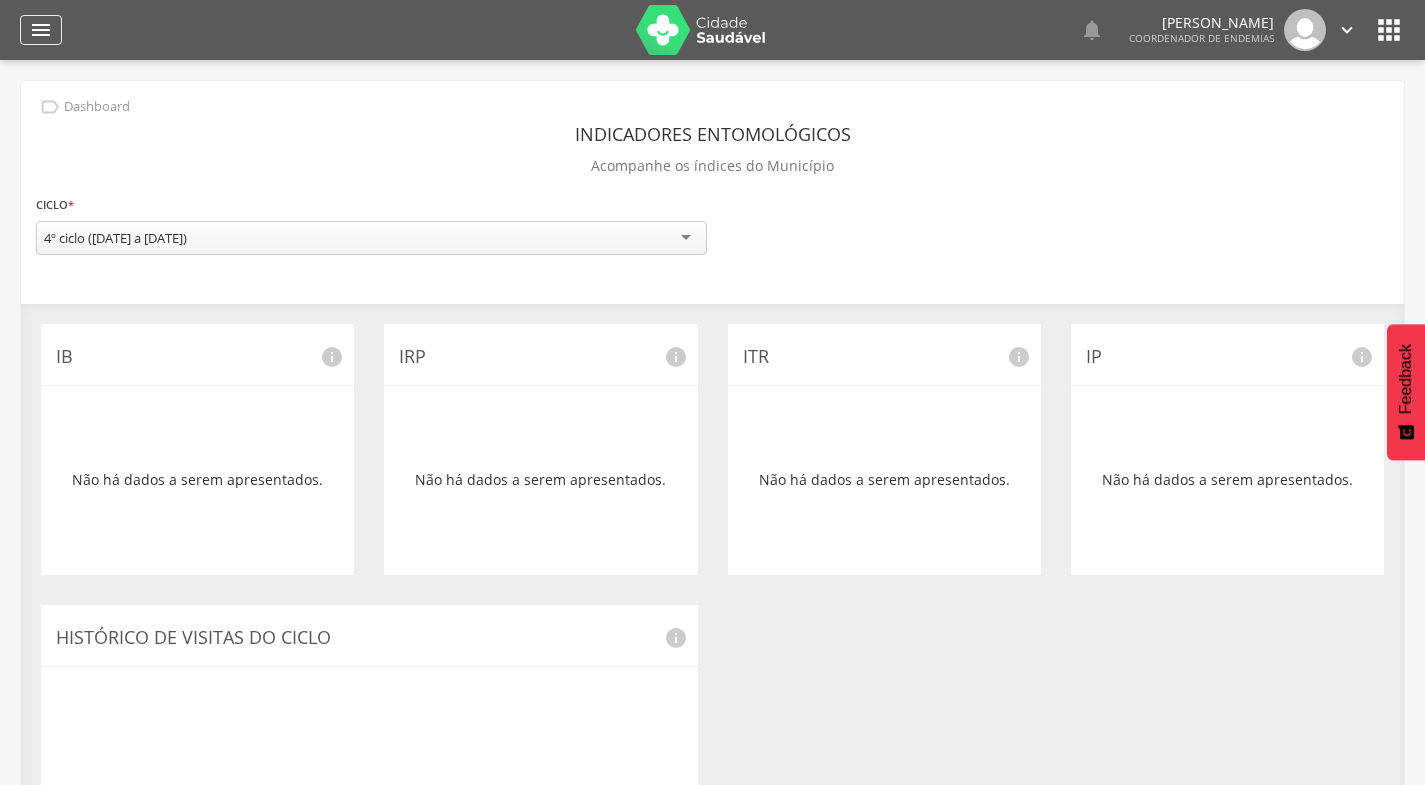 click on "" at bounding box center [41, 30] 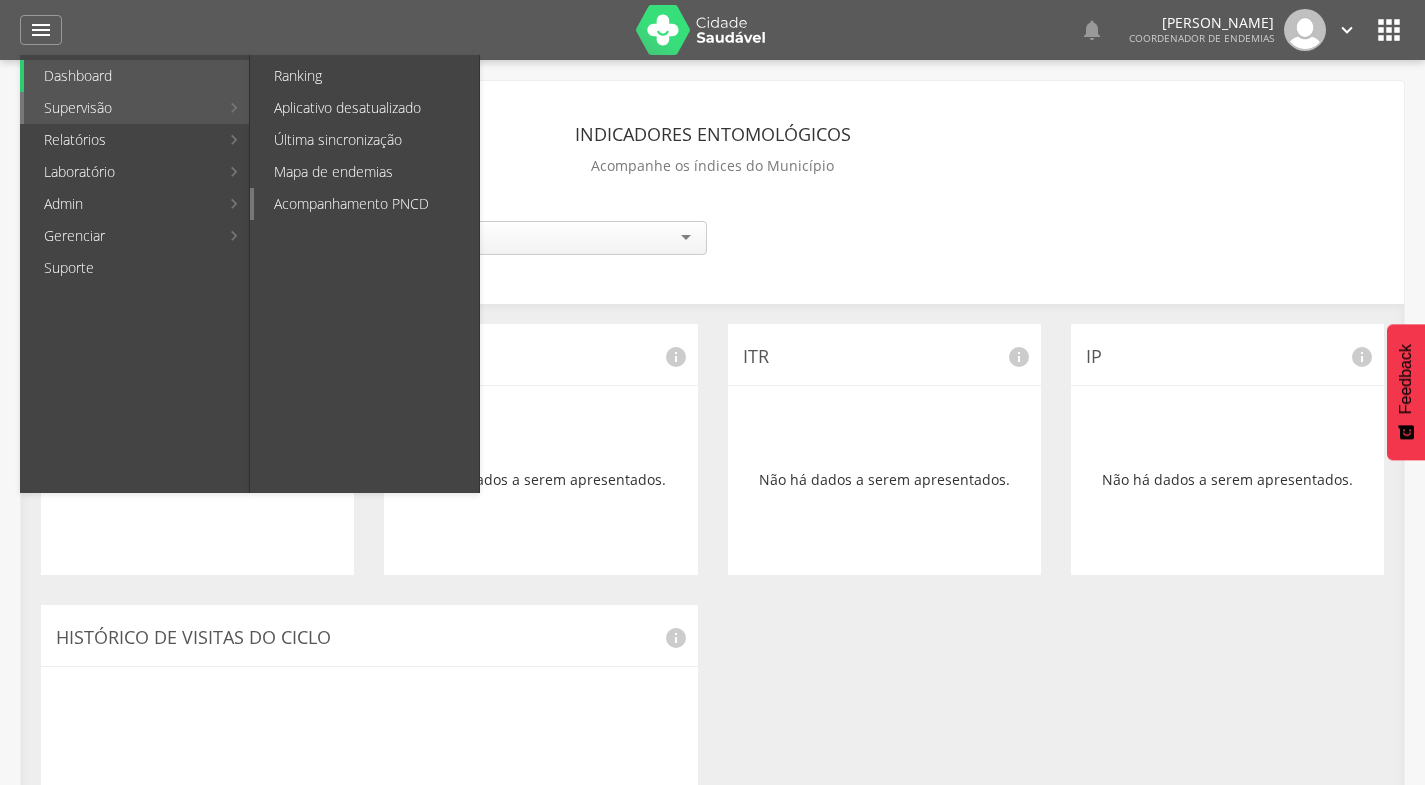 click on "Acompanhamento PNCD" at bounding box center (366, 204) 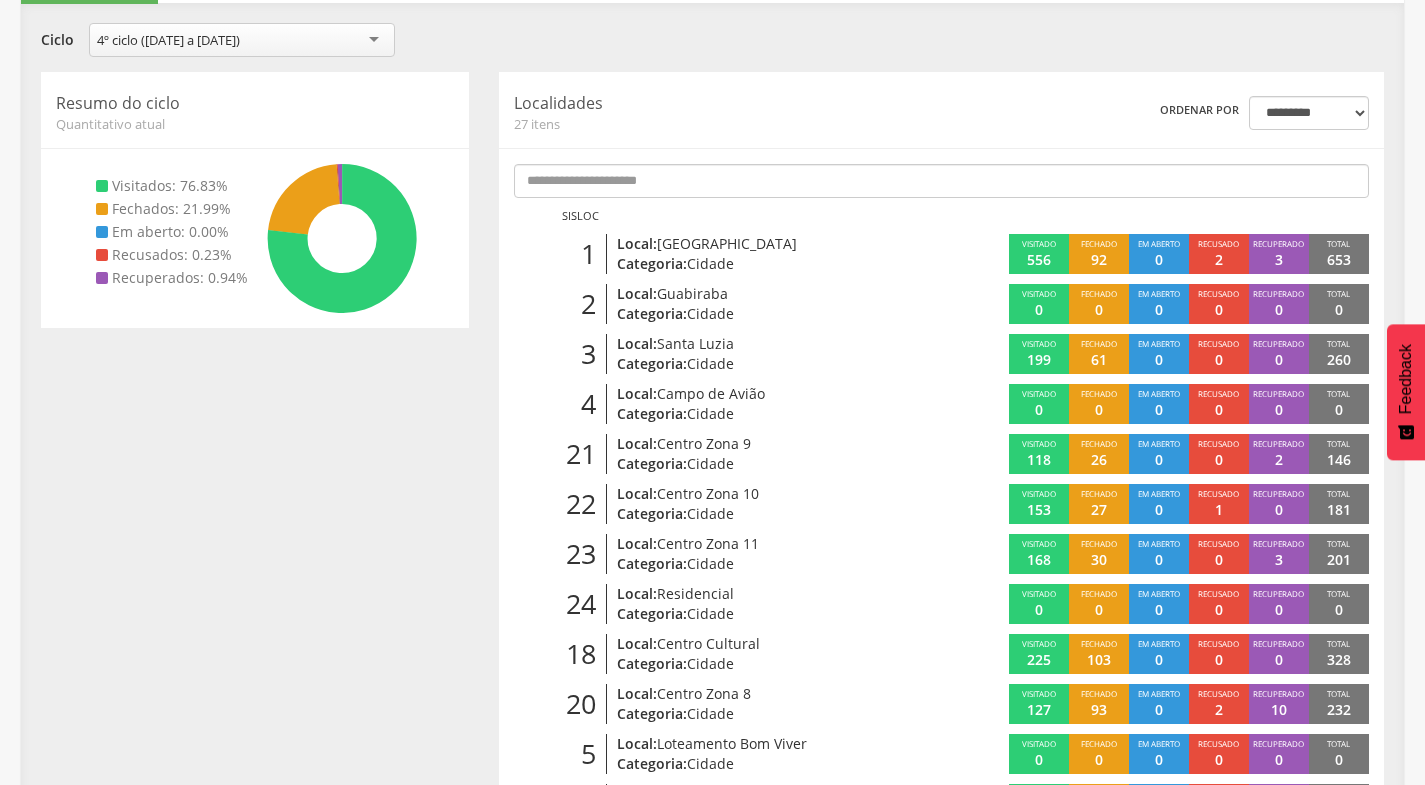 scroll, scrollTop: 0, scrollLeft: 0, axis: both 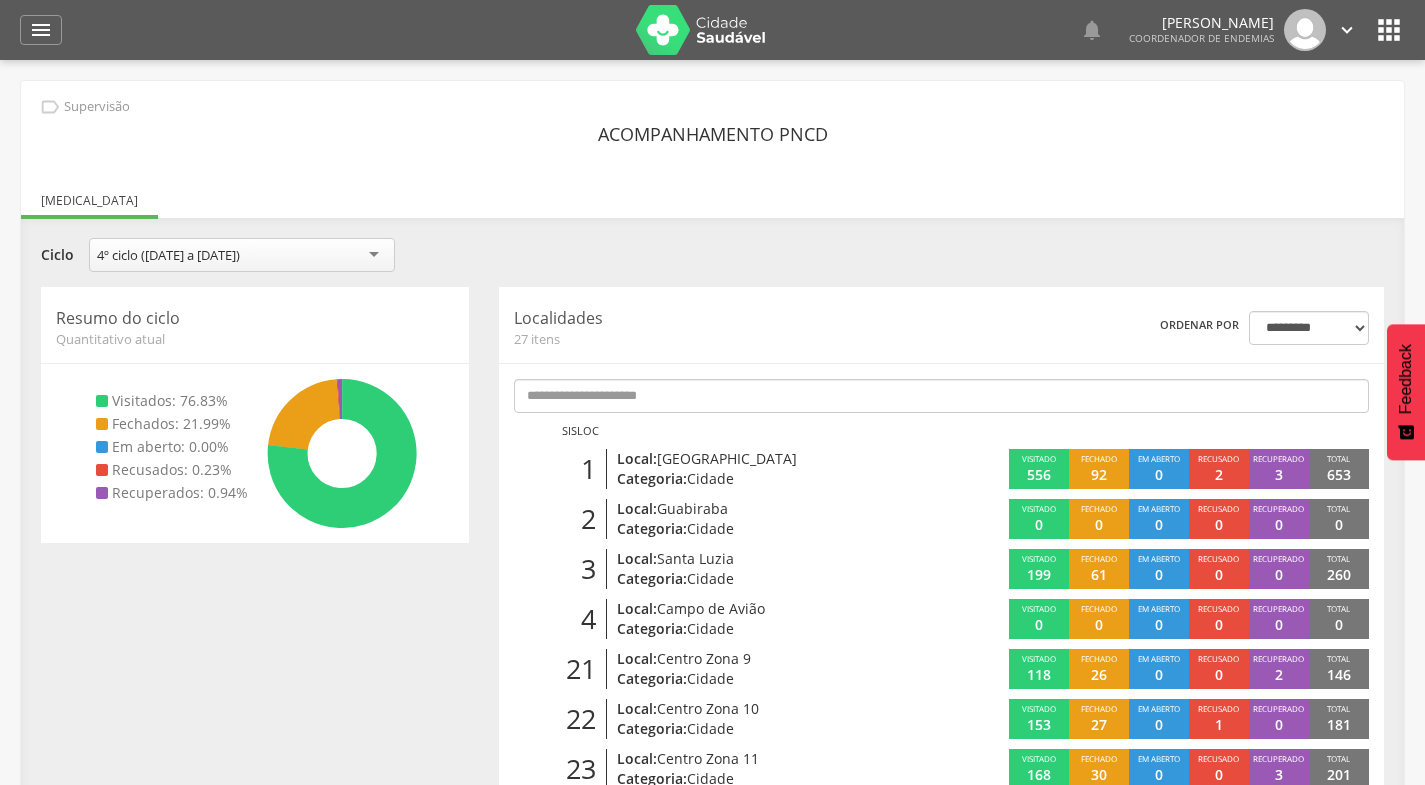 click on "Visitados: 76.83%" at bounding box center [172, 401] 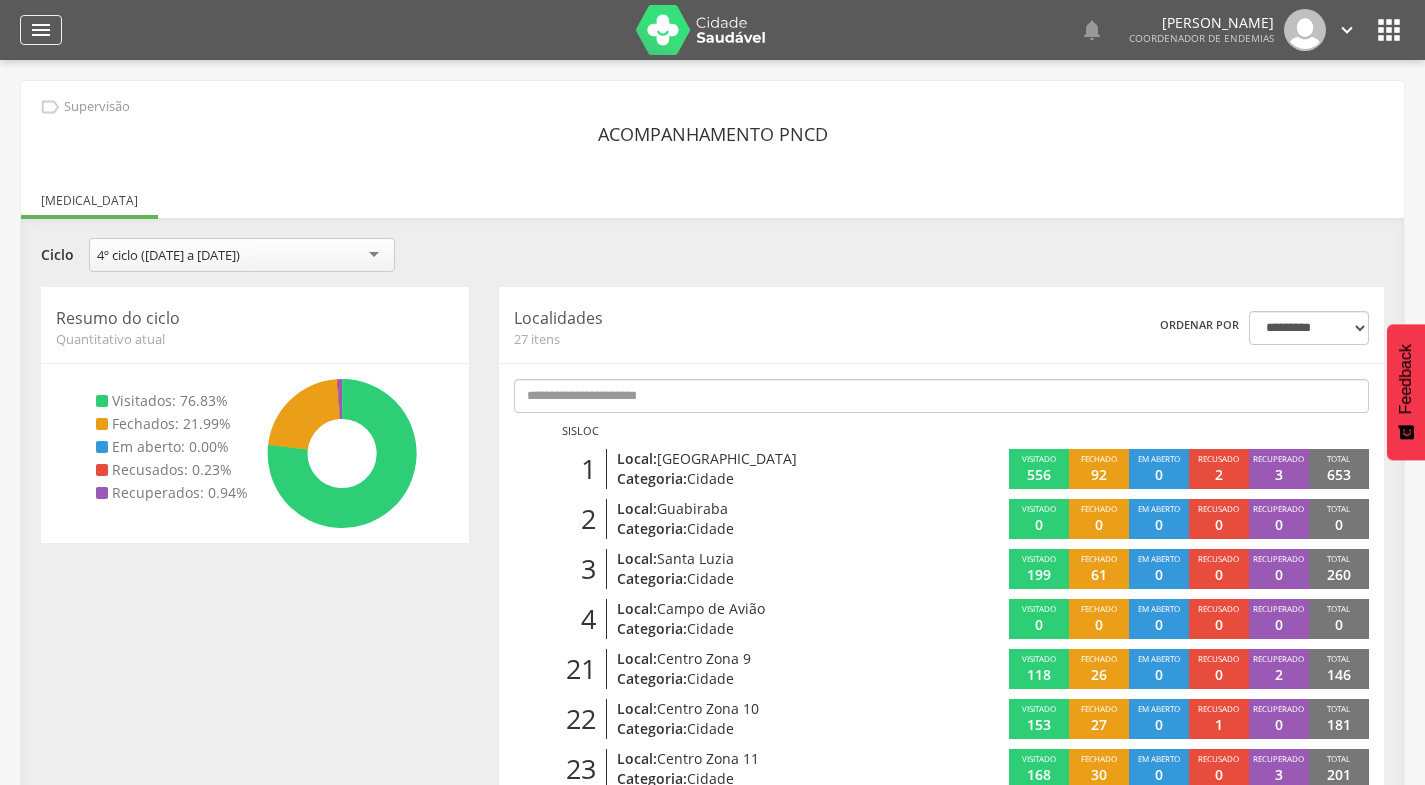 click on "" at bounding box center (41, 30) 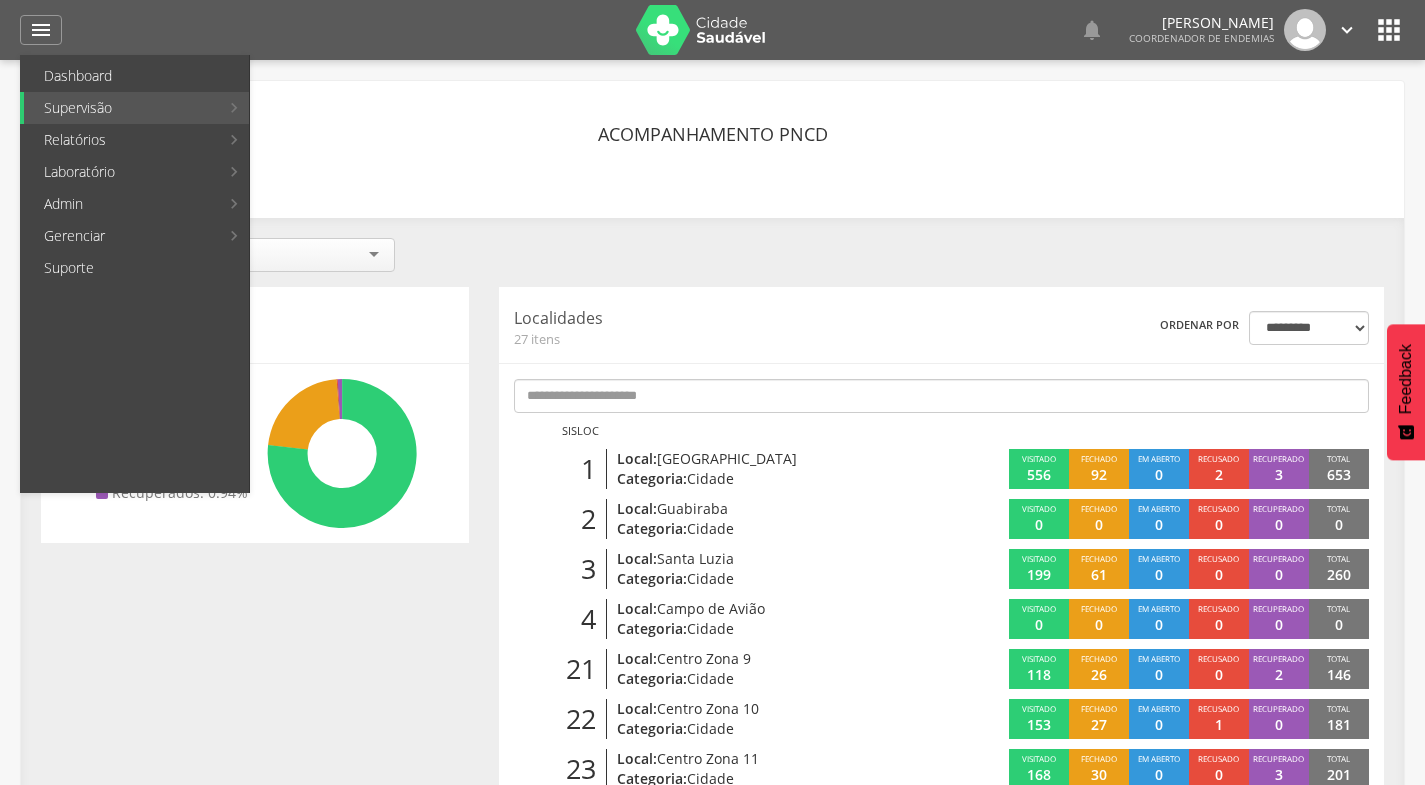 click on "" at bounding box center (1389, 30) 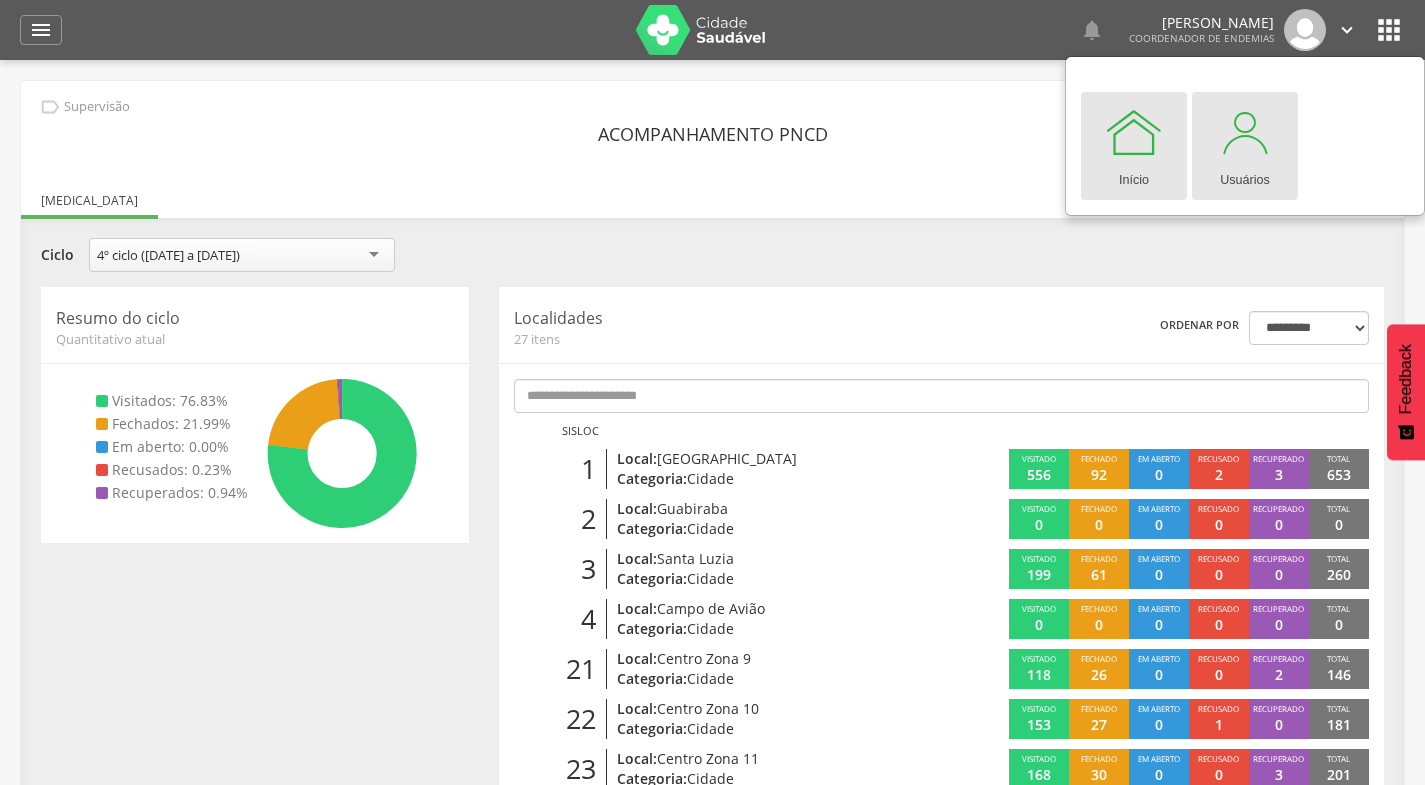 click at bounding box center (1245, 132) 